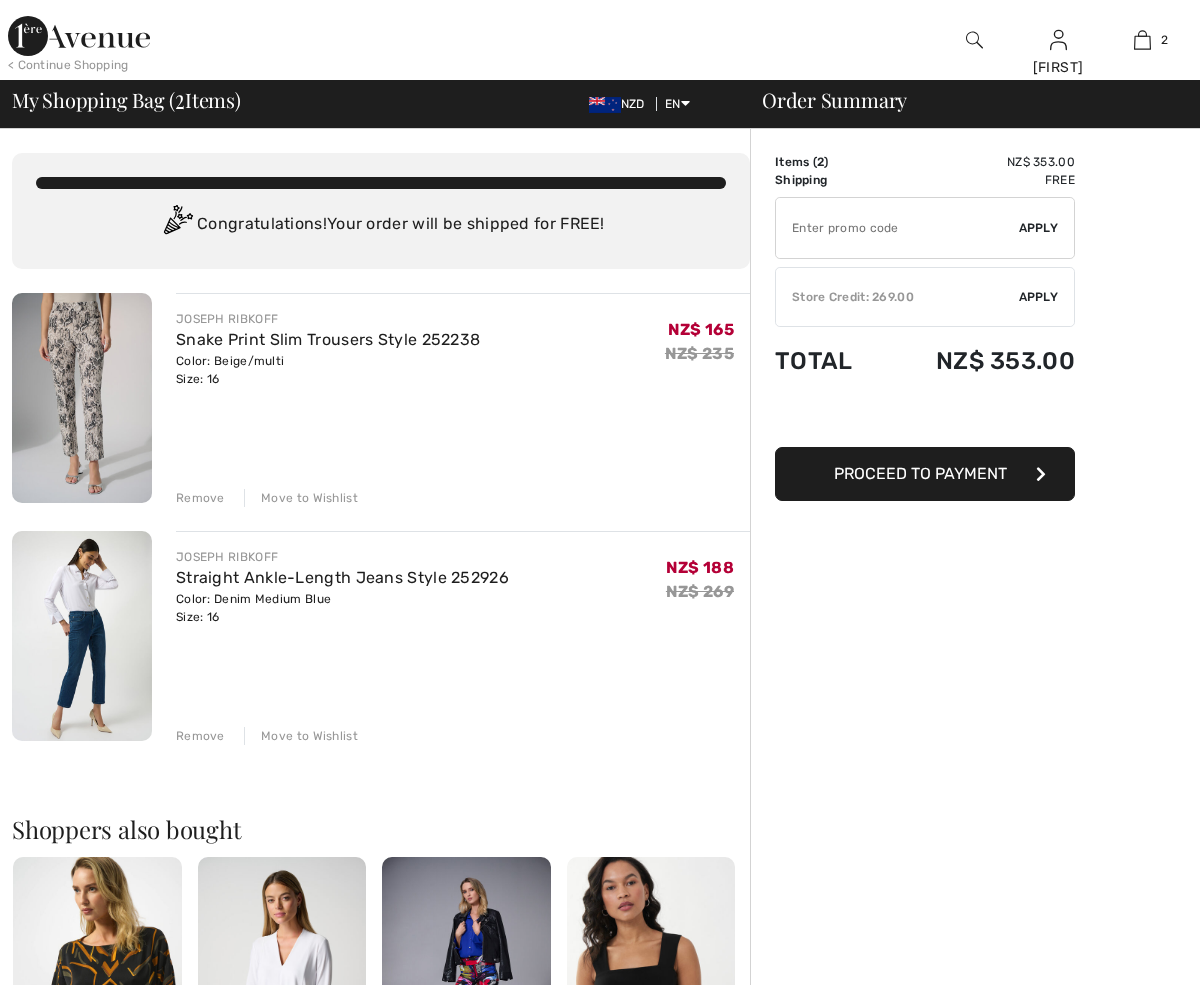 scroll, scrollTop: 0, scrollLeft: 0, axis: both 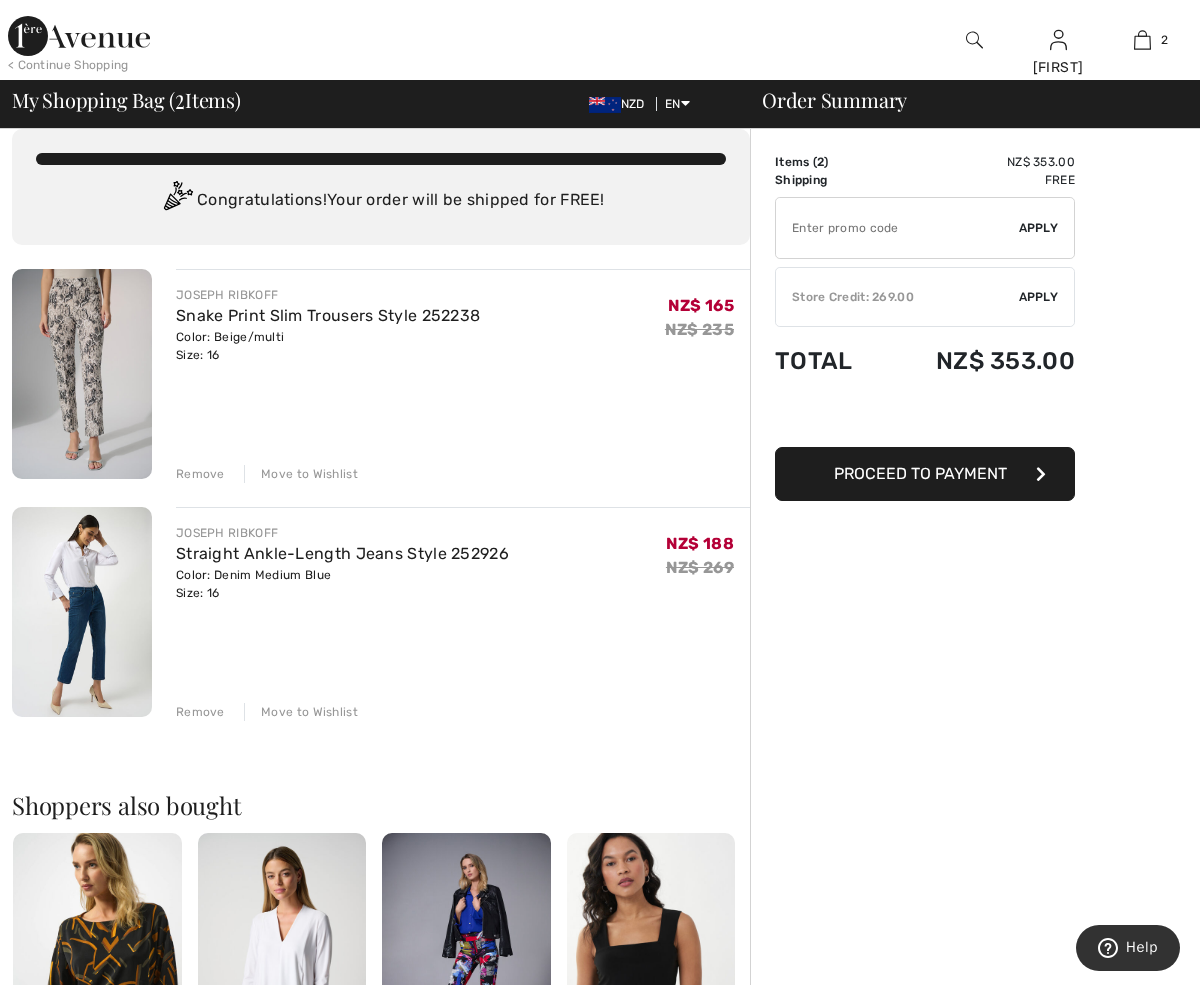 click on "Apply" at bounding box center [1039, 297] 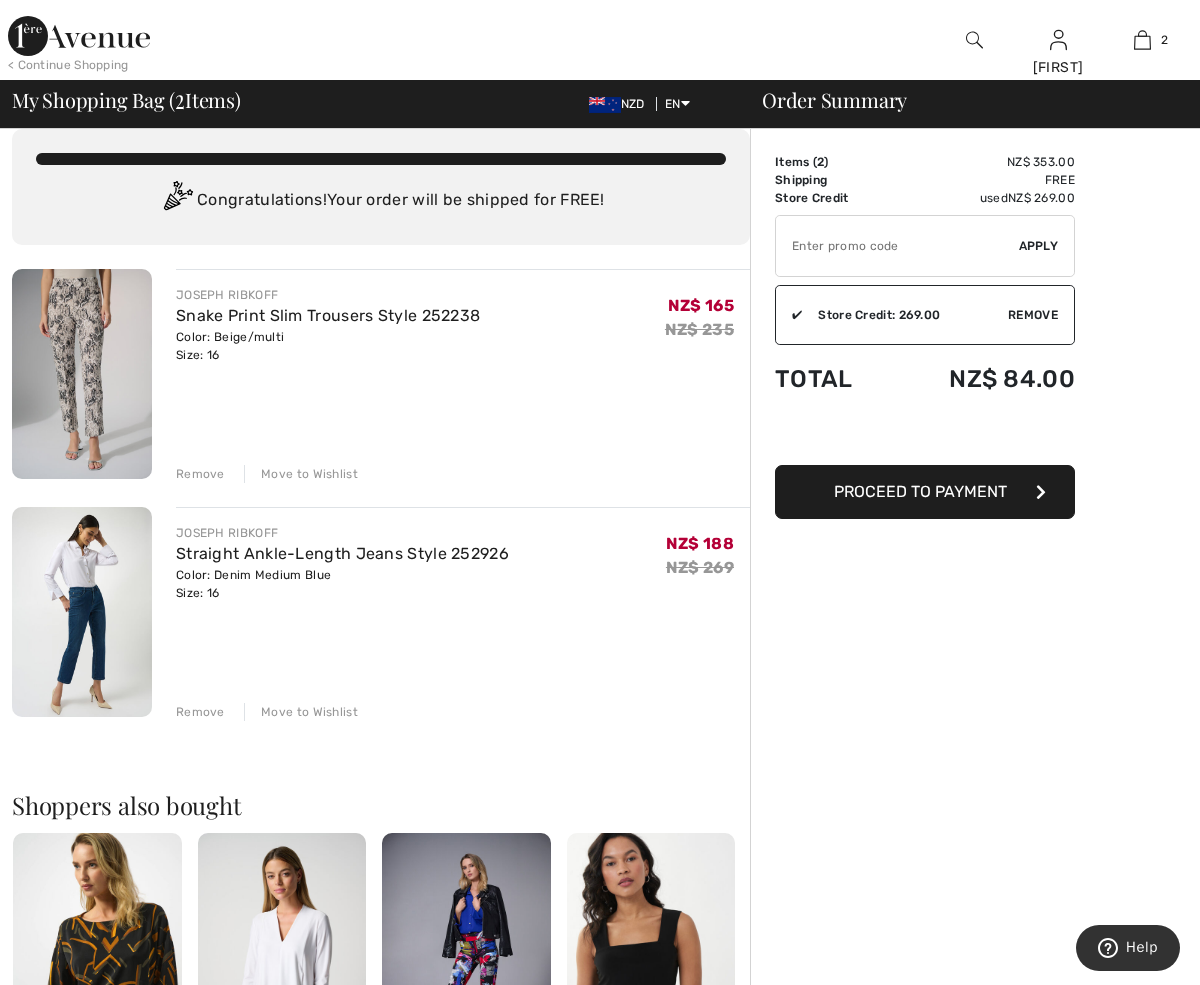 click at bounding box center [1041, 492] 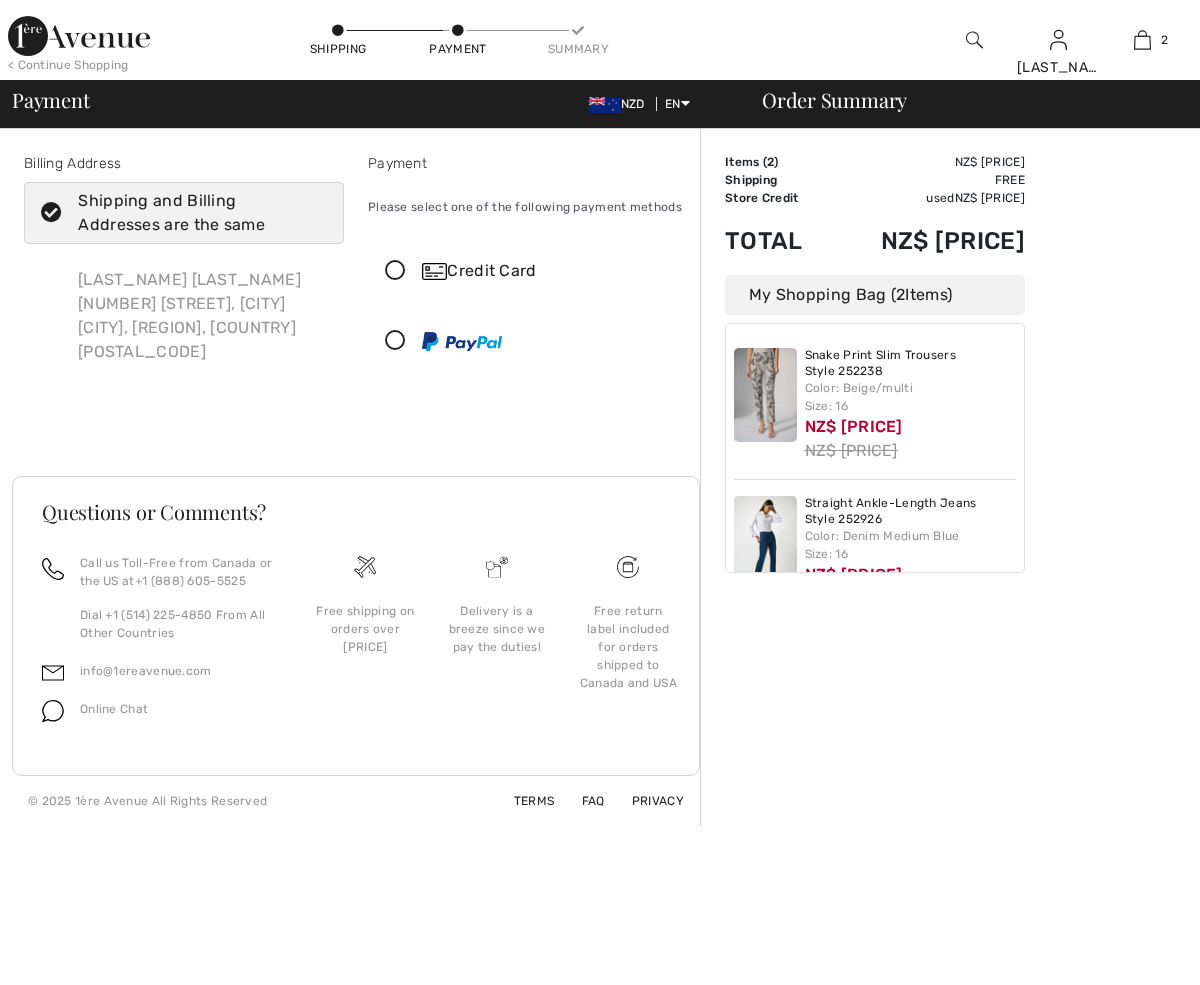 scroll, scrollTop: 0, scrollLeft: 0, axis: both 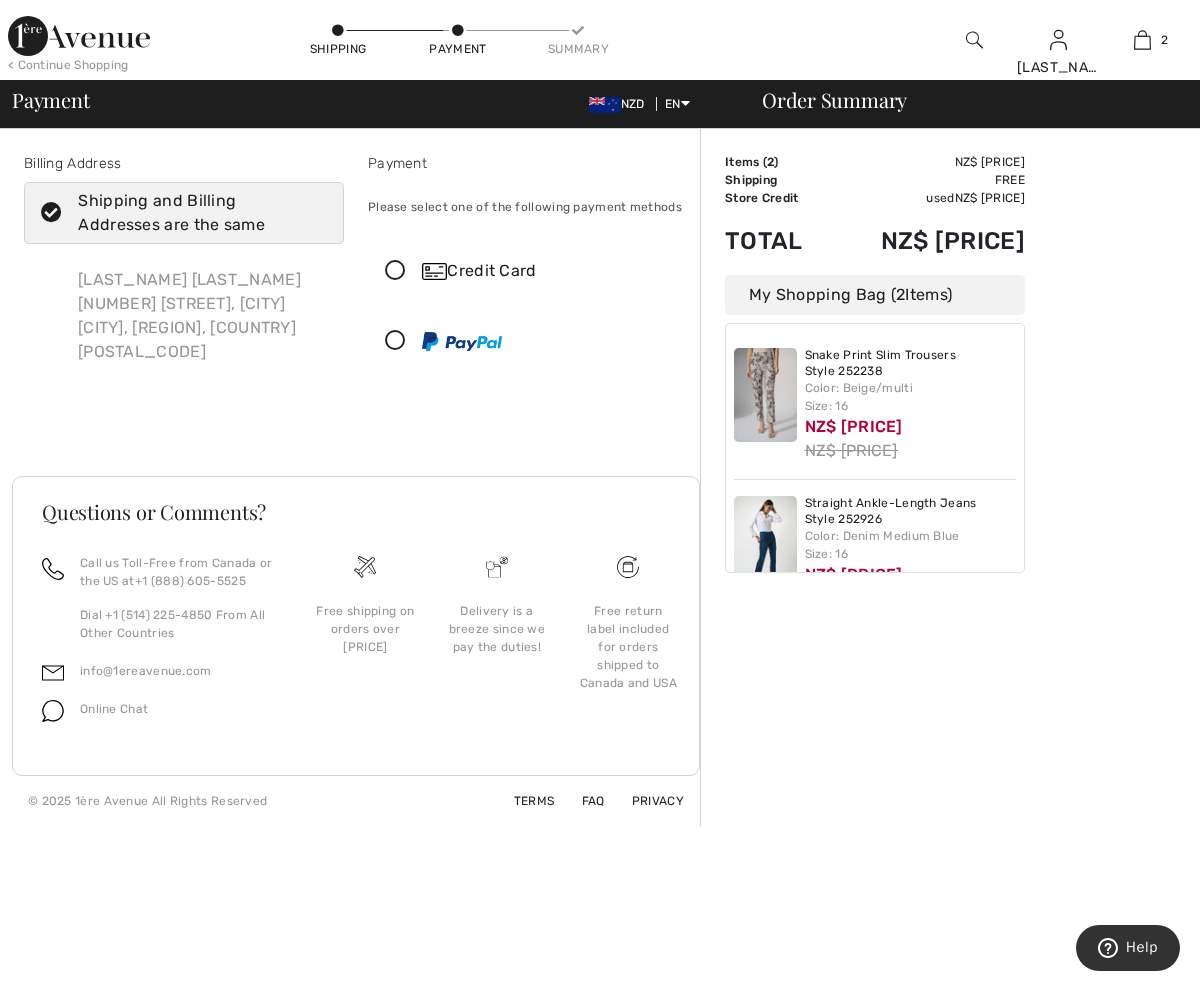 click at bounding box center (395, 271) 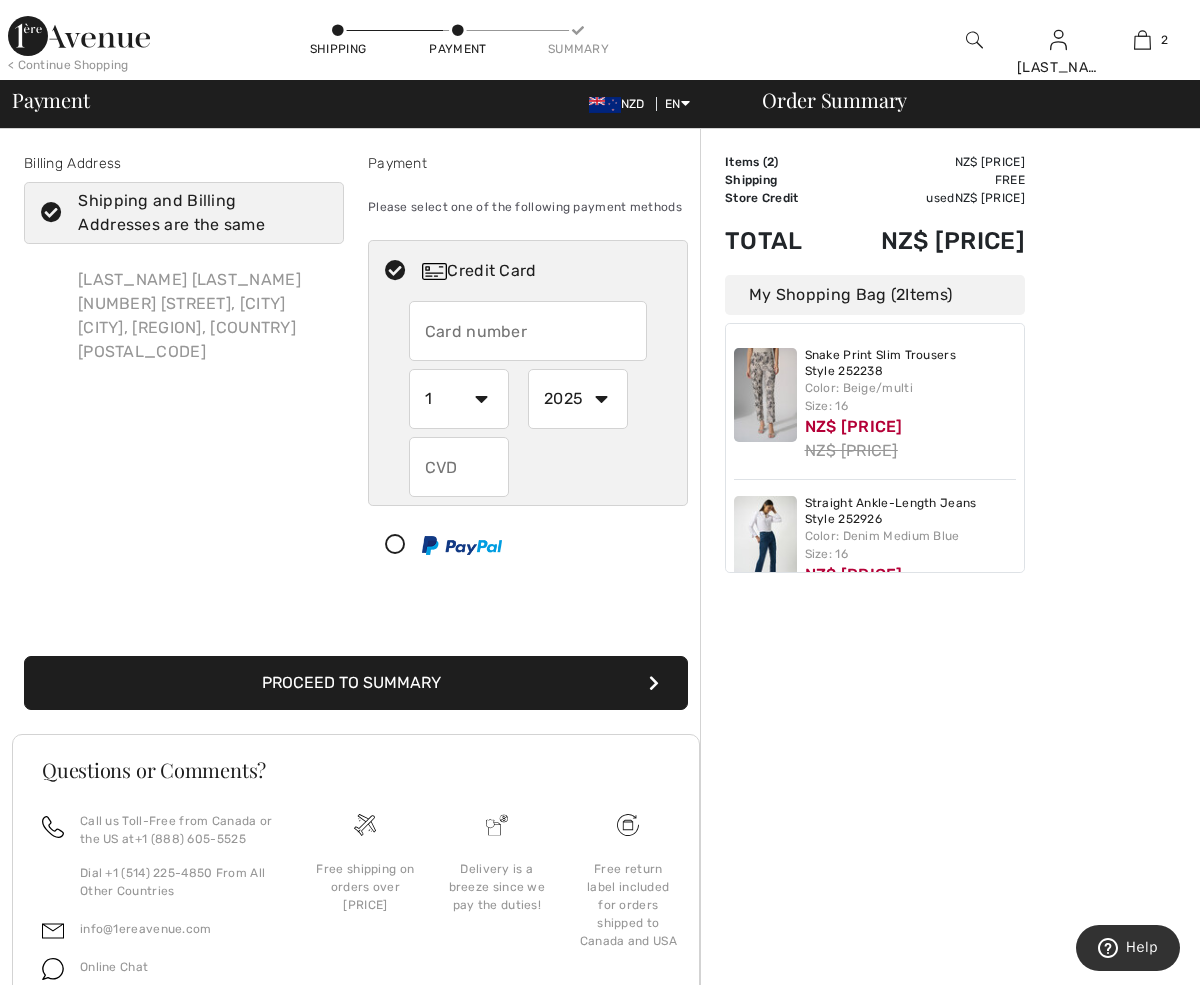 click at bounding box center [528, 331] 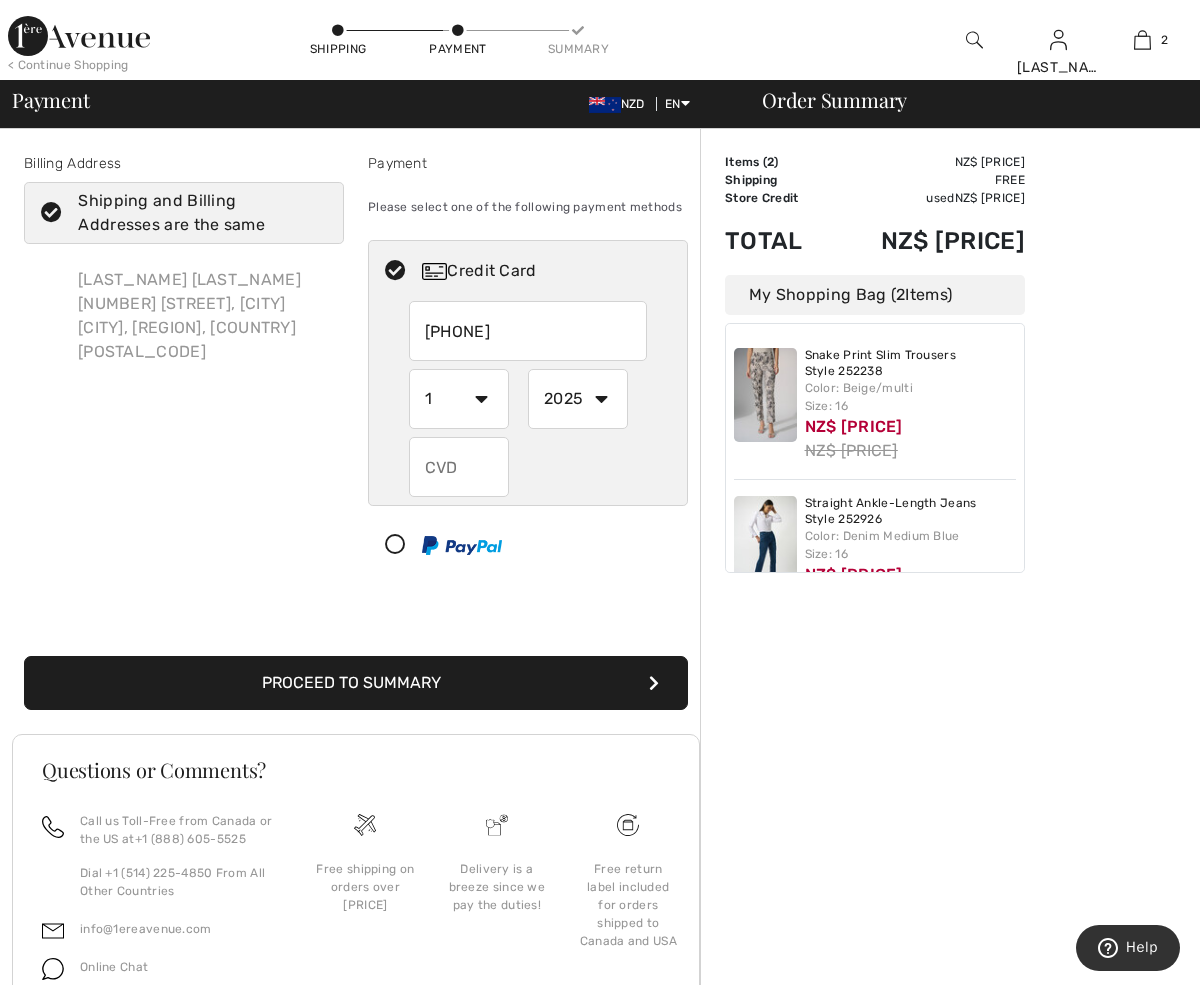 type on "5228301103716384" 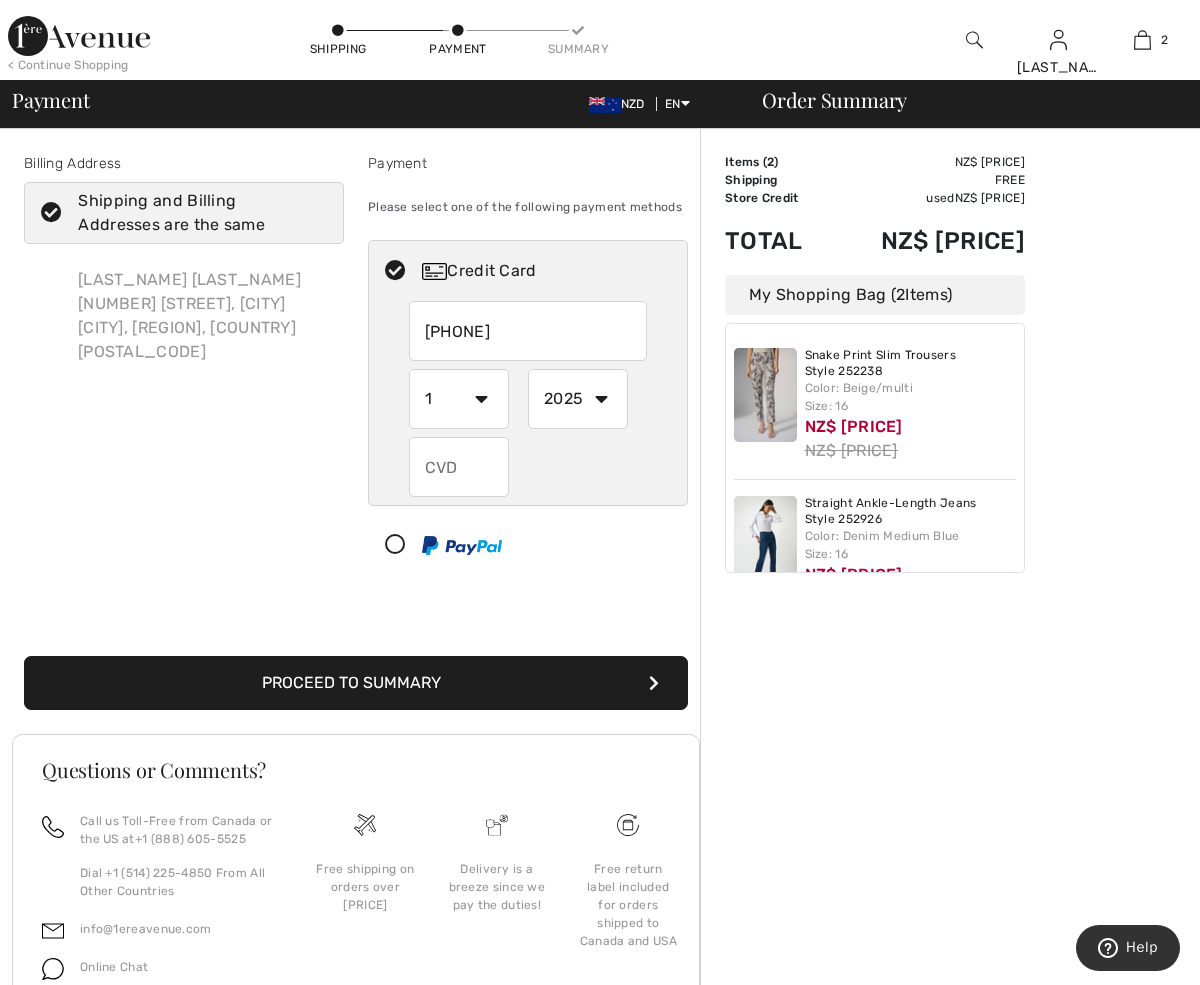 click on "1
2
3
4
5
6
7
8
9
10
11
12" at bounding box center [459, 399] 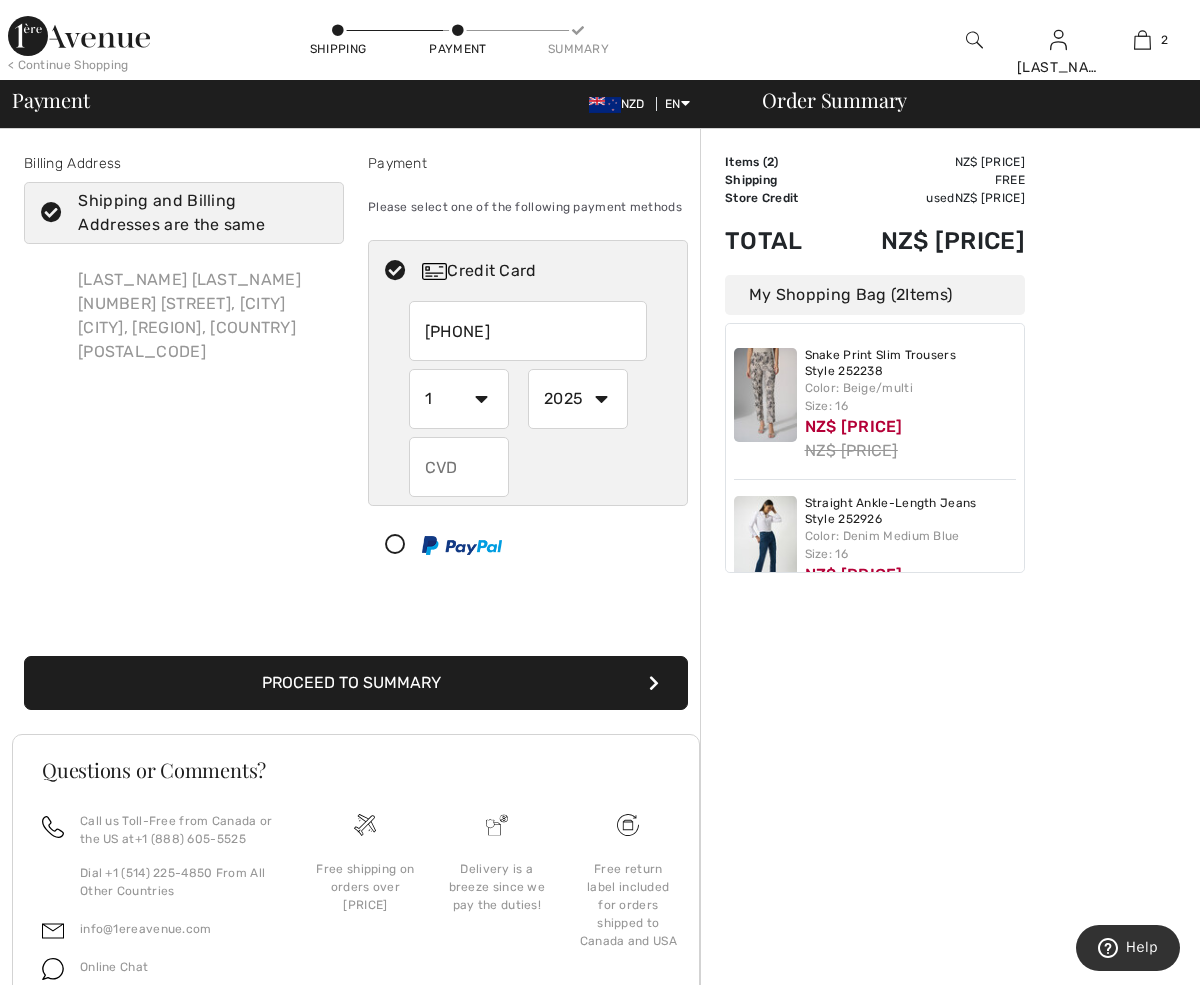 select on "4" 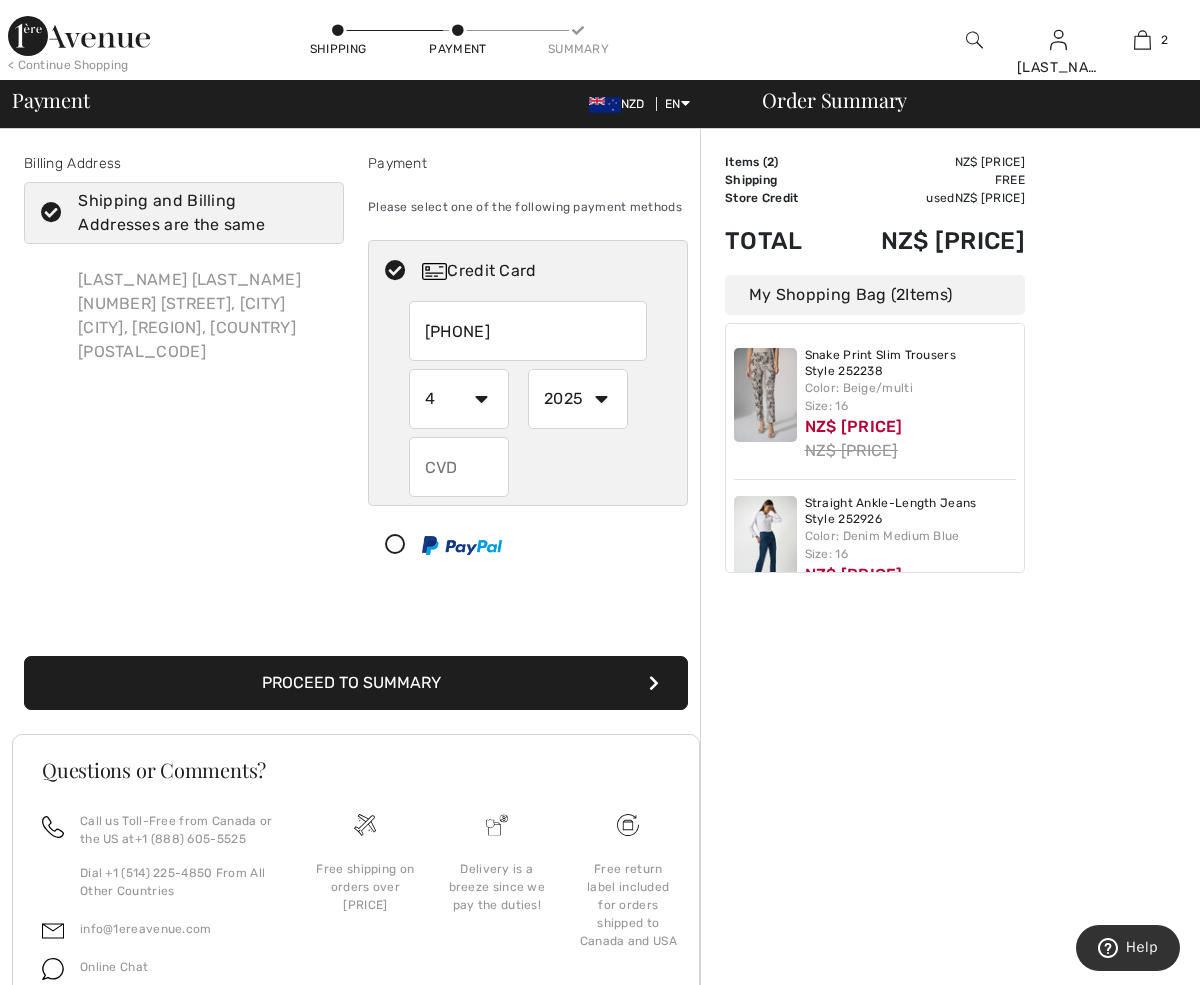 click on "2025
2026
2027
2028
2029
2030
2031
2032
2033
2034
2035" at bounding box center (578, 399) 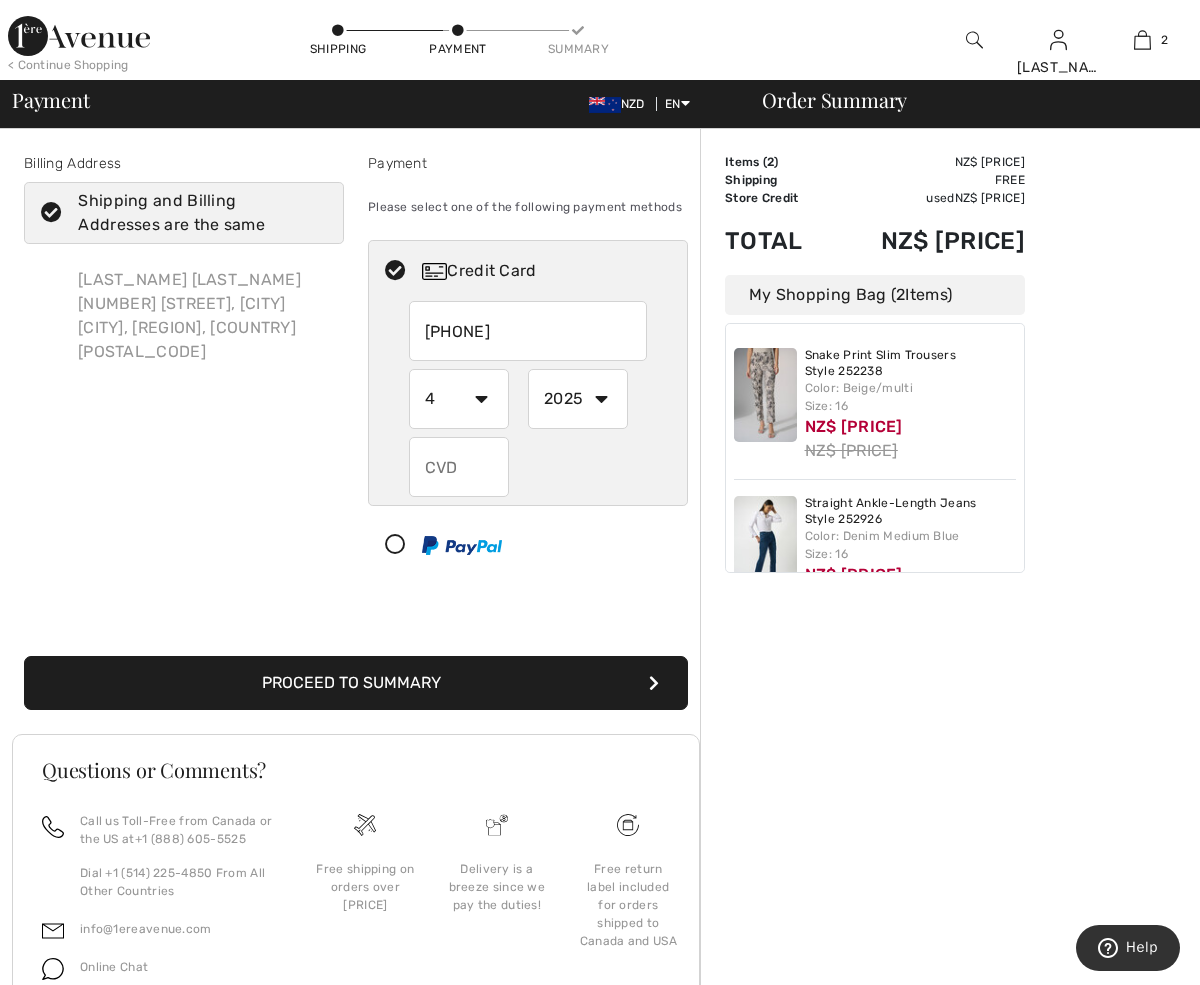 select on "2029" 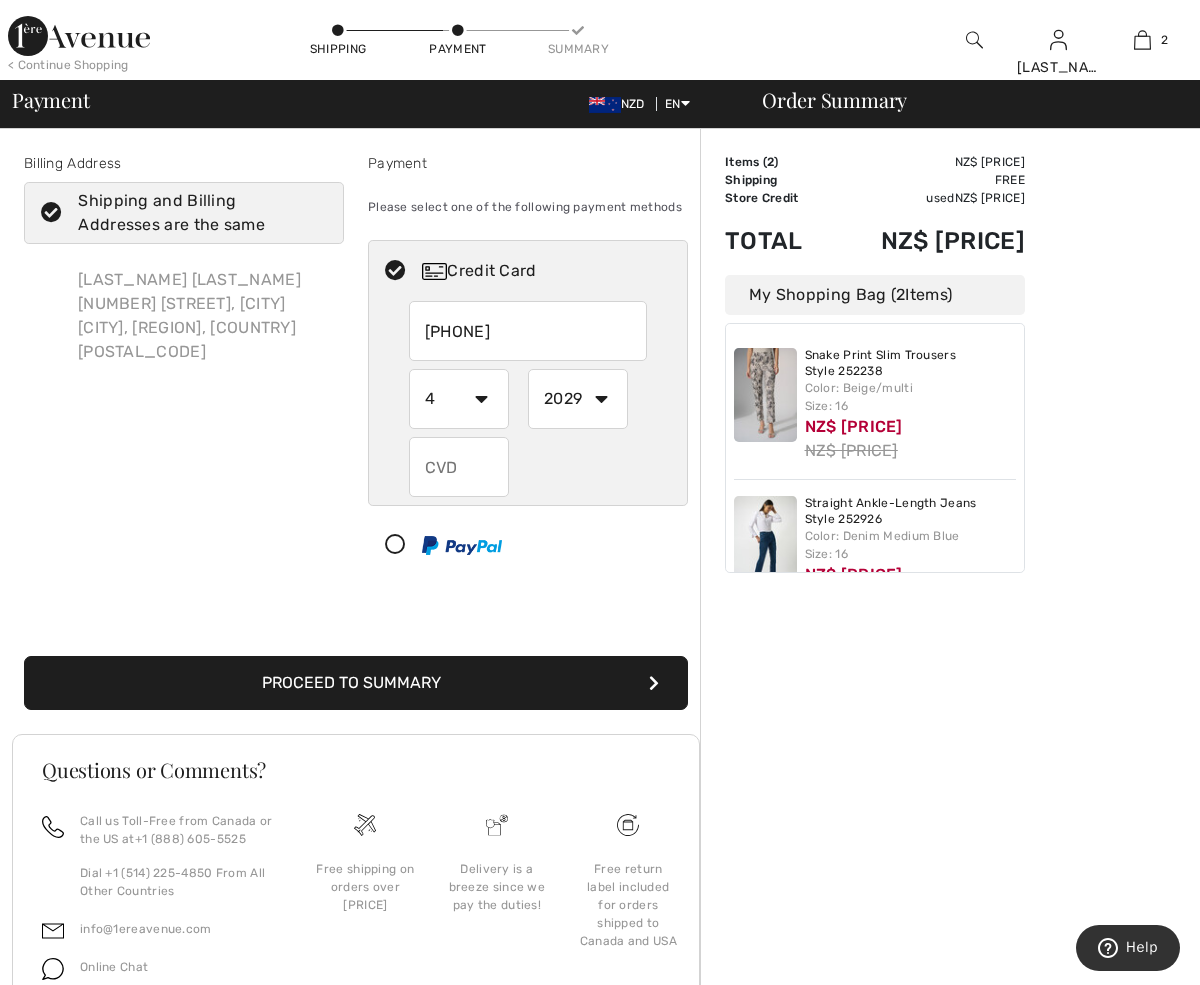 click at bounding box center (459, 467) 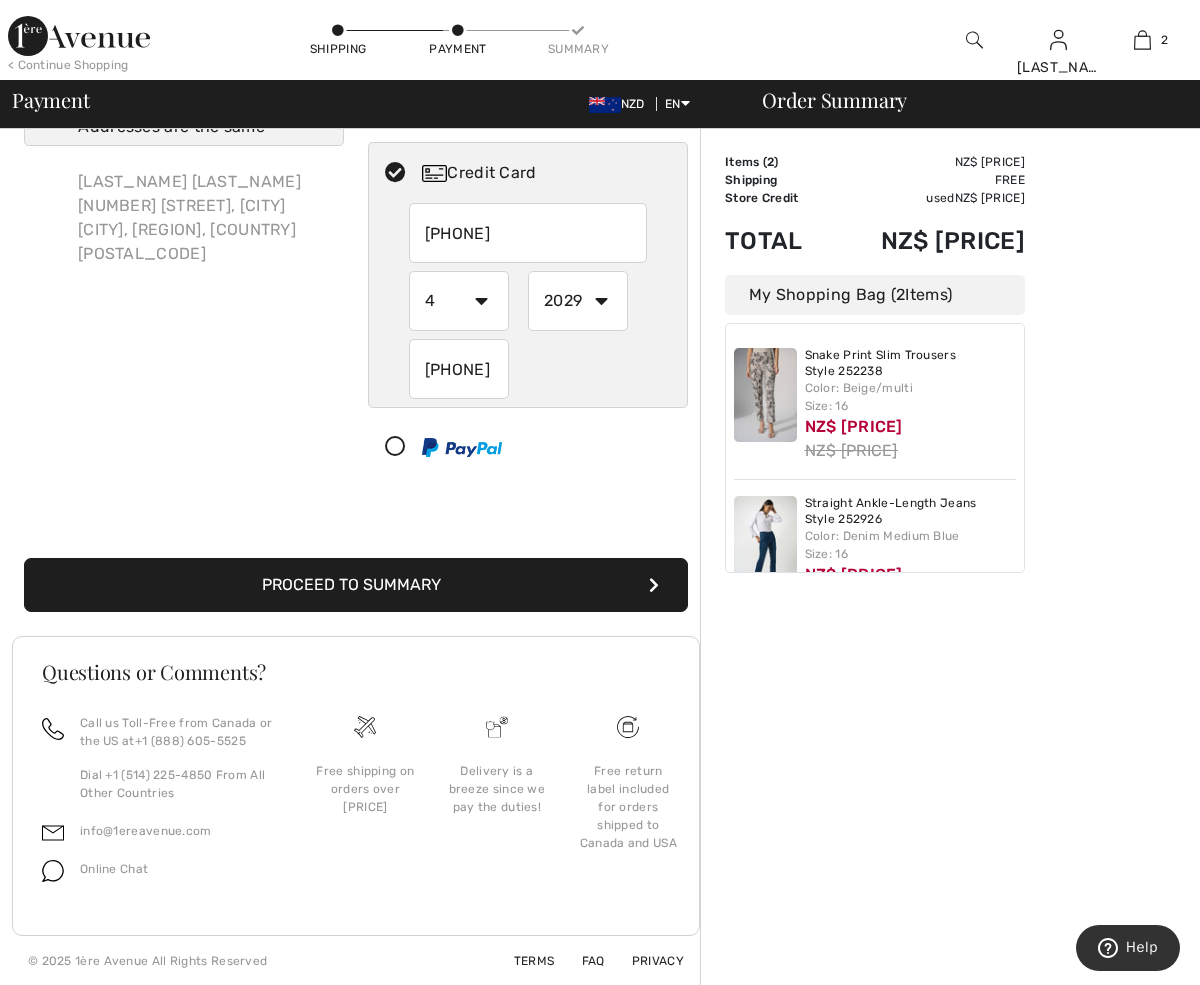 scroll, scrollTop: 150, scrollLeft: 0, axis: vertical 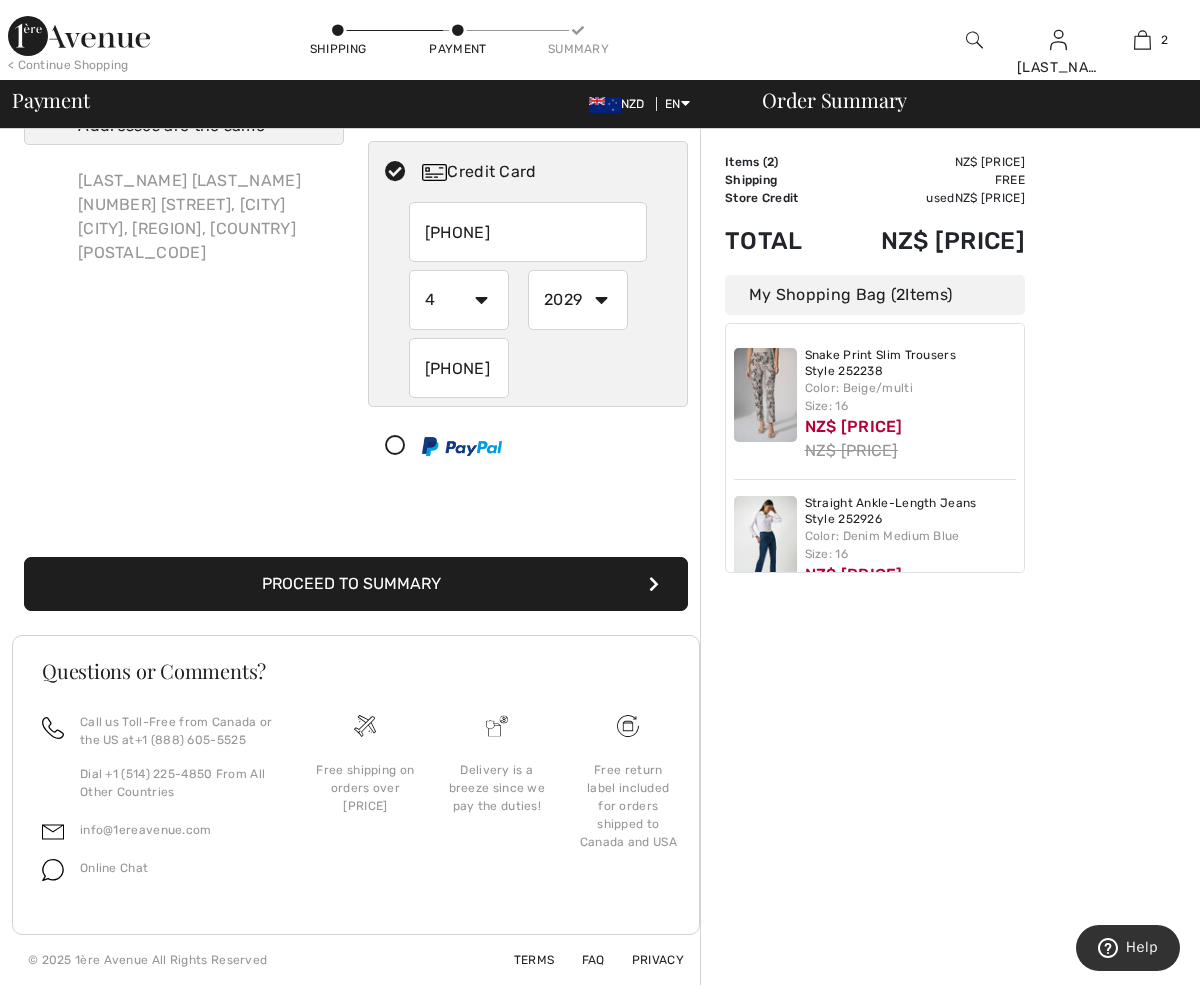 type on "957" 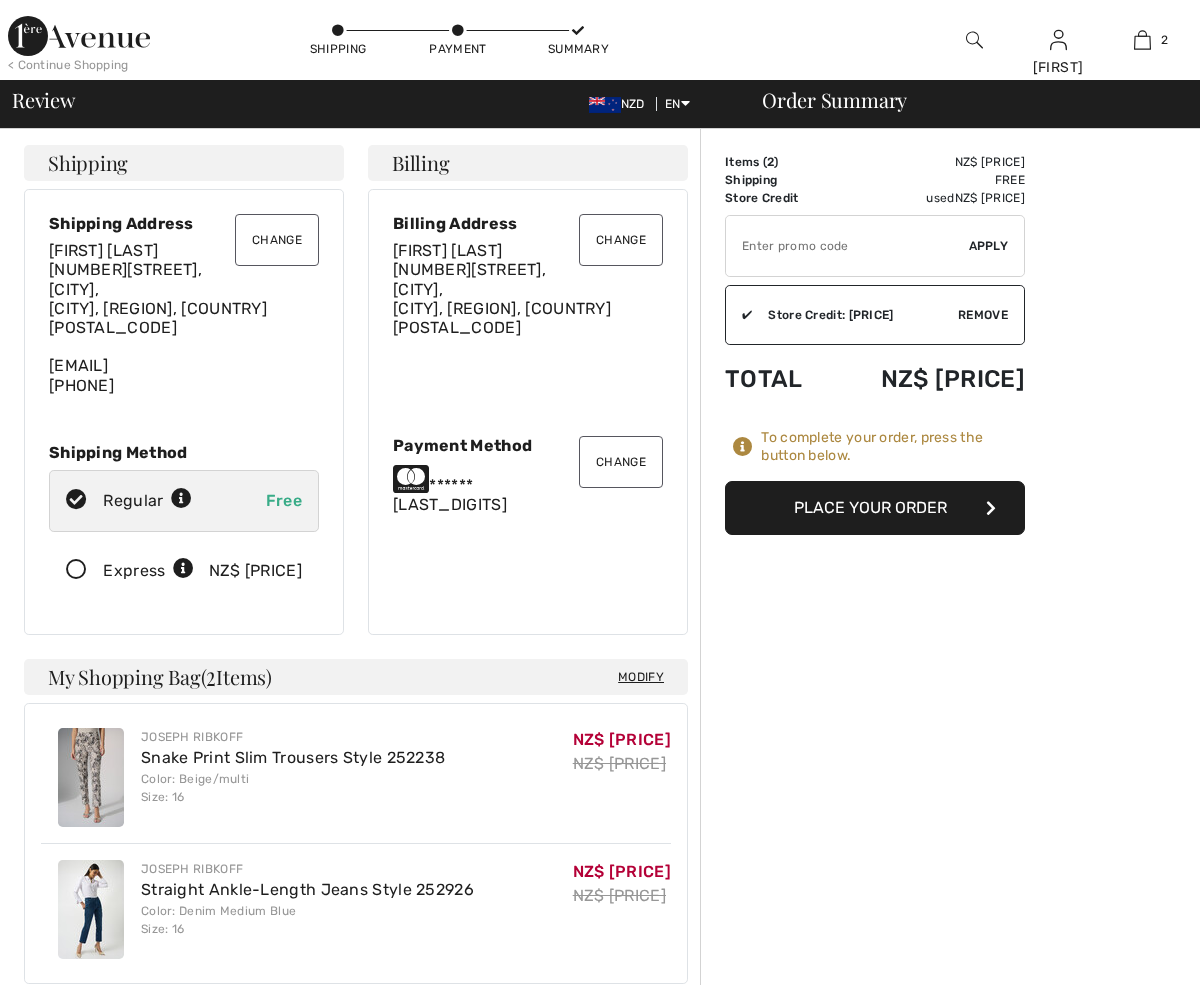 scroll, scrollTop: 0, scrollLeft: 0, axis: both 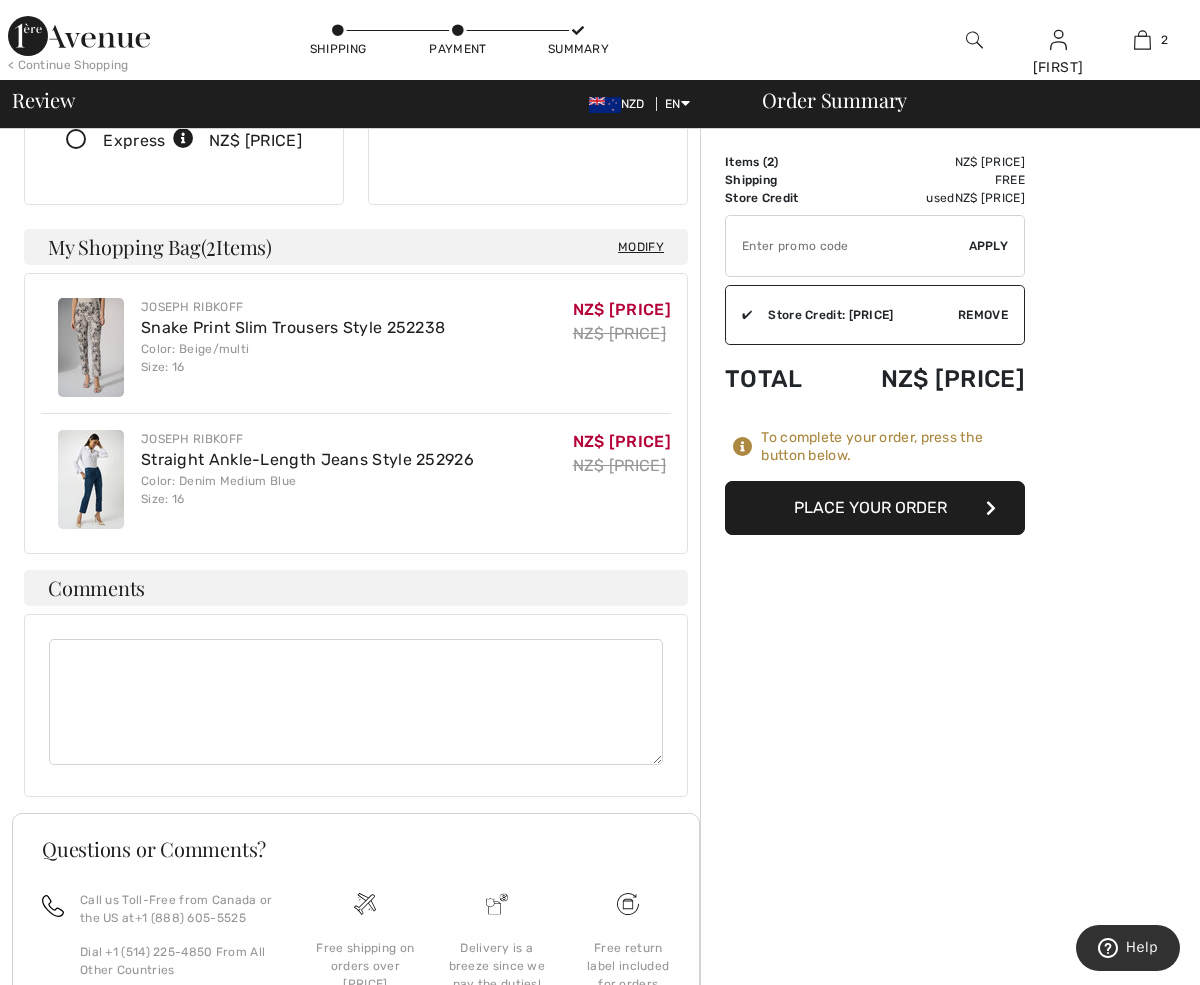 click at bounding box center (356, 702) 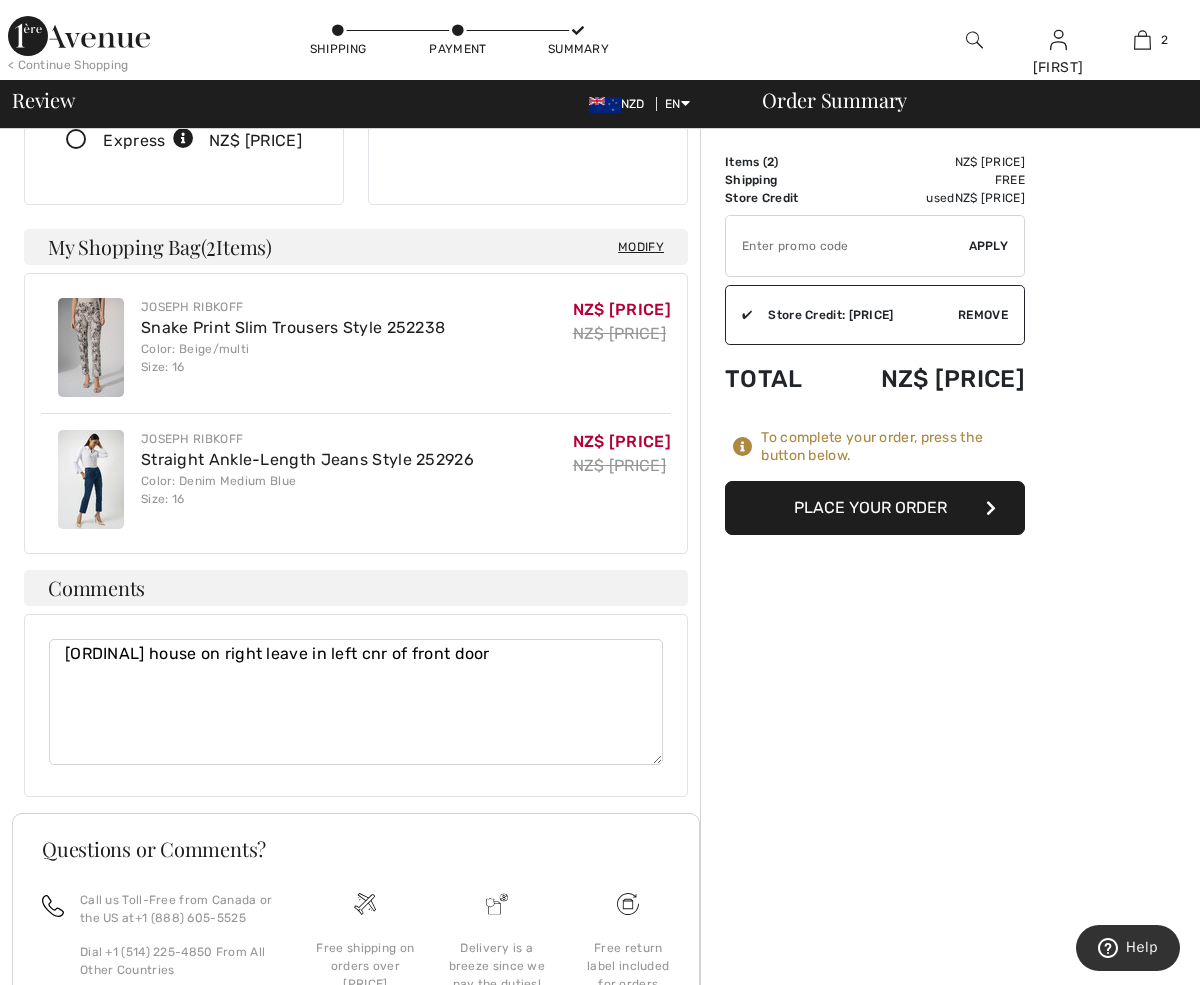 click on "2nd house on right leave in left cnr of front door" at bounding box center (356, 702) 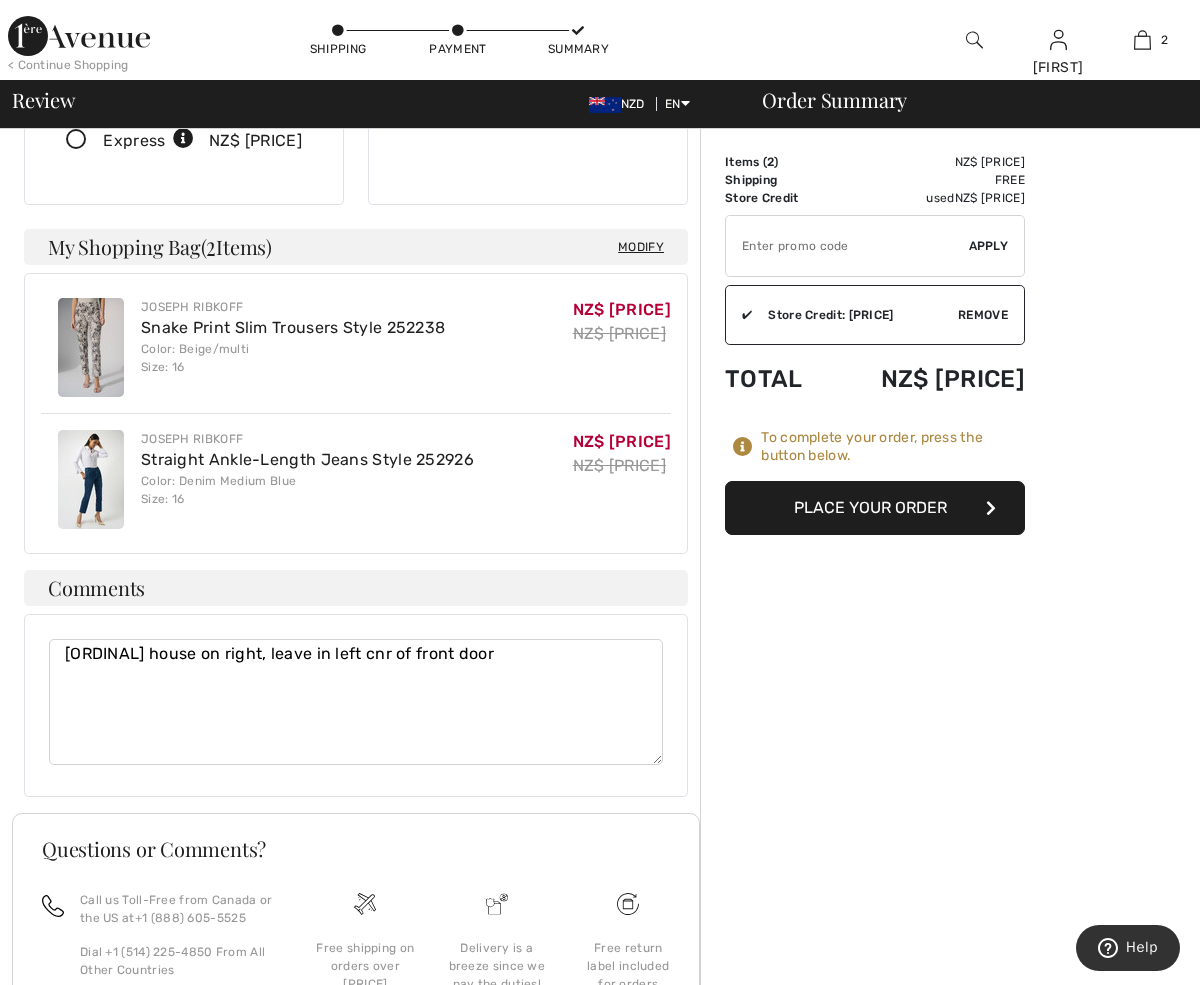 click on "2nd house on right, leave in left cnr of front door" at bounding box center [356, 702] 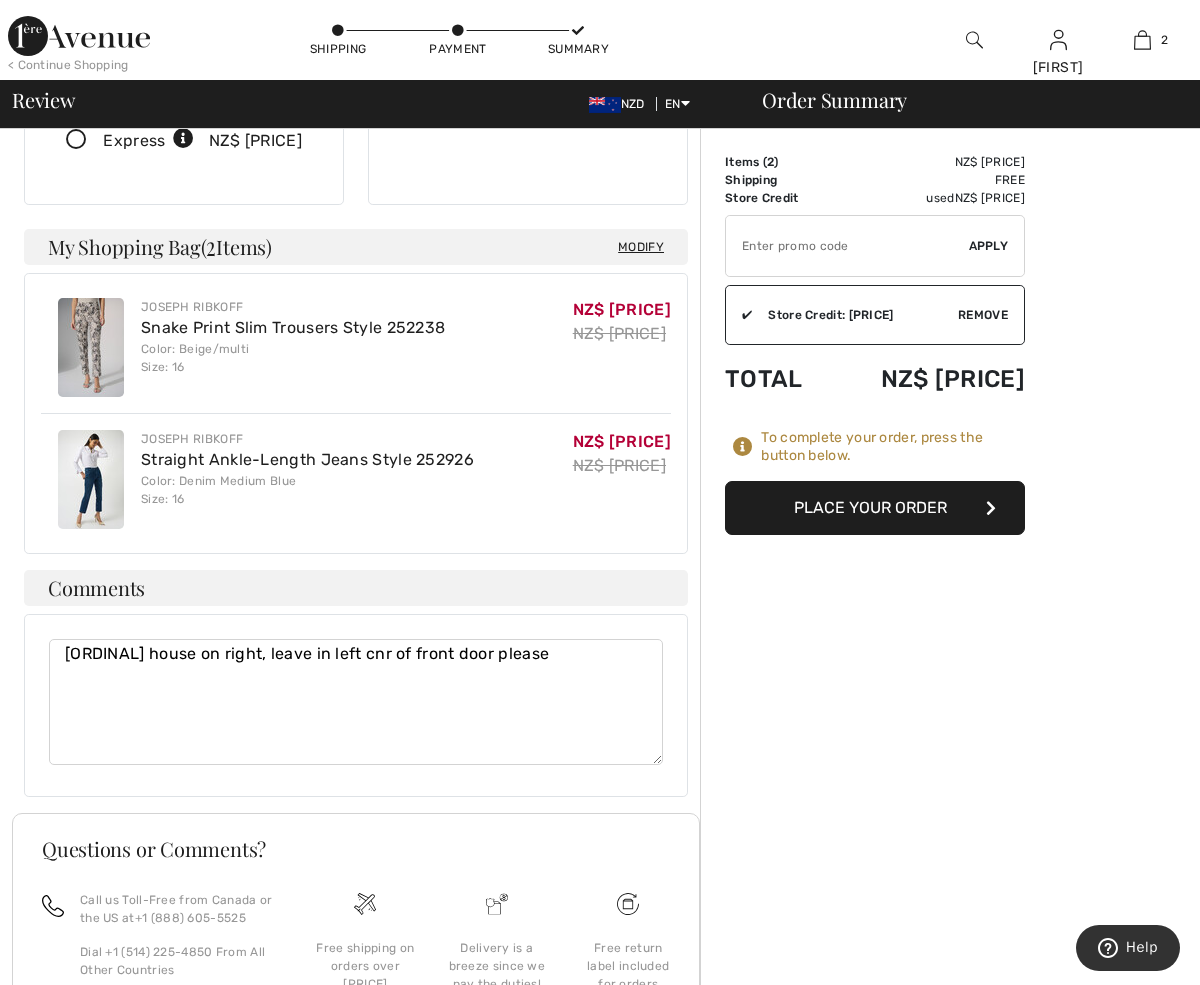 type on "[ORDINAL] house on right, leave in left cnr of front door please" 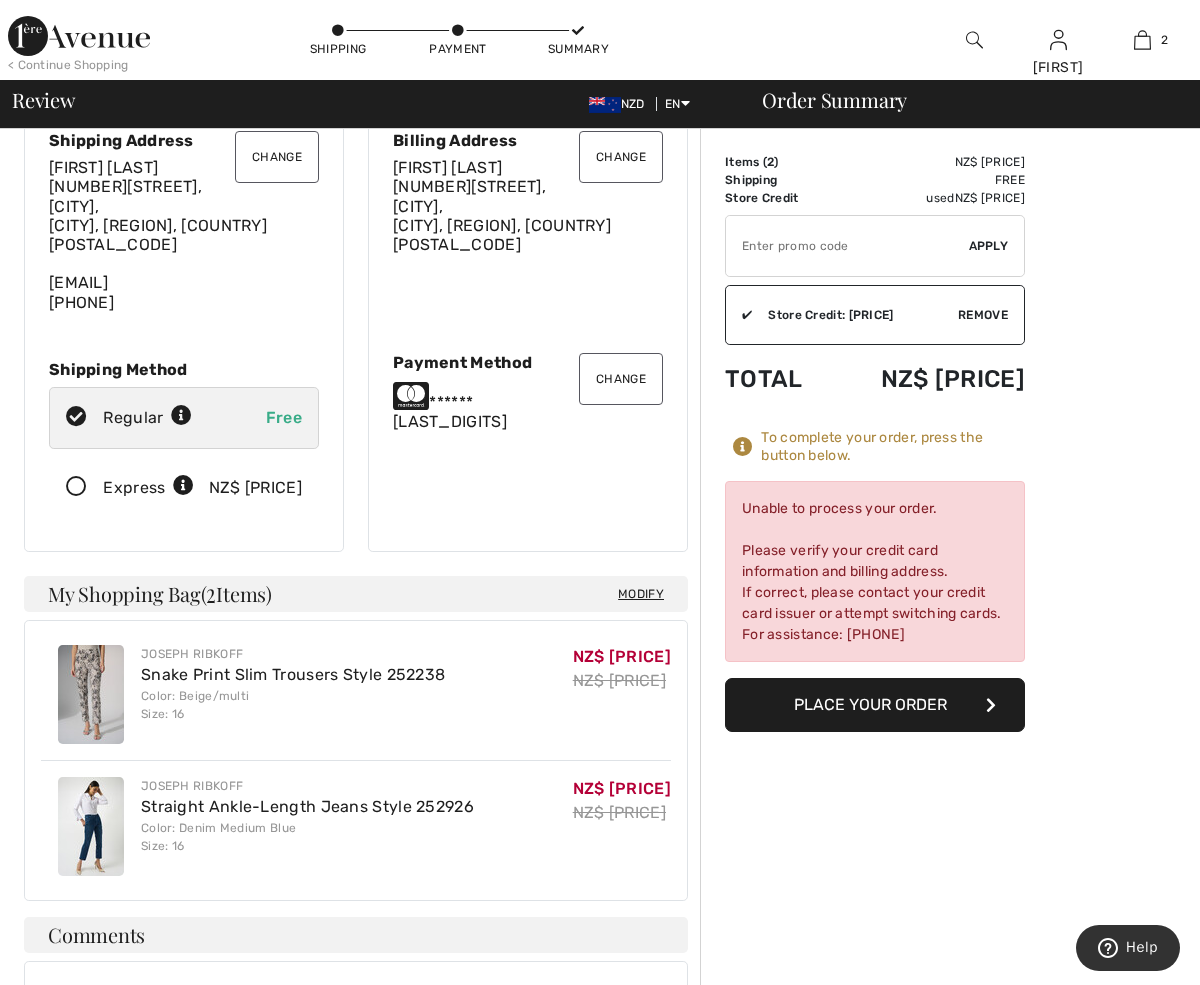 scroll, scrollTop: 0, scrollLeft: 0, axis: both 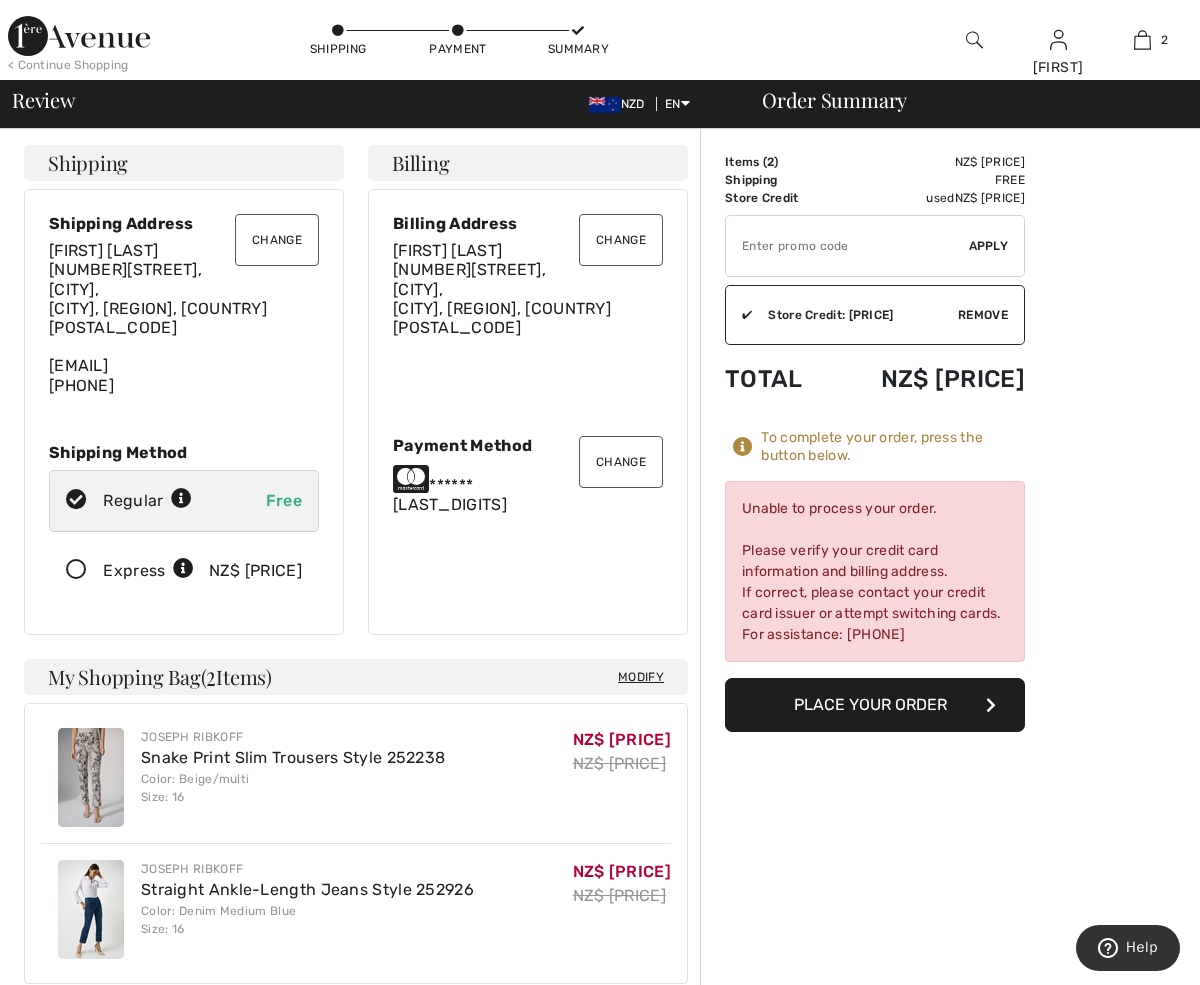 click on "Change" at bounding box center [621, 462] 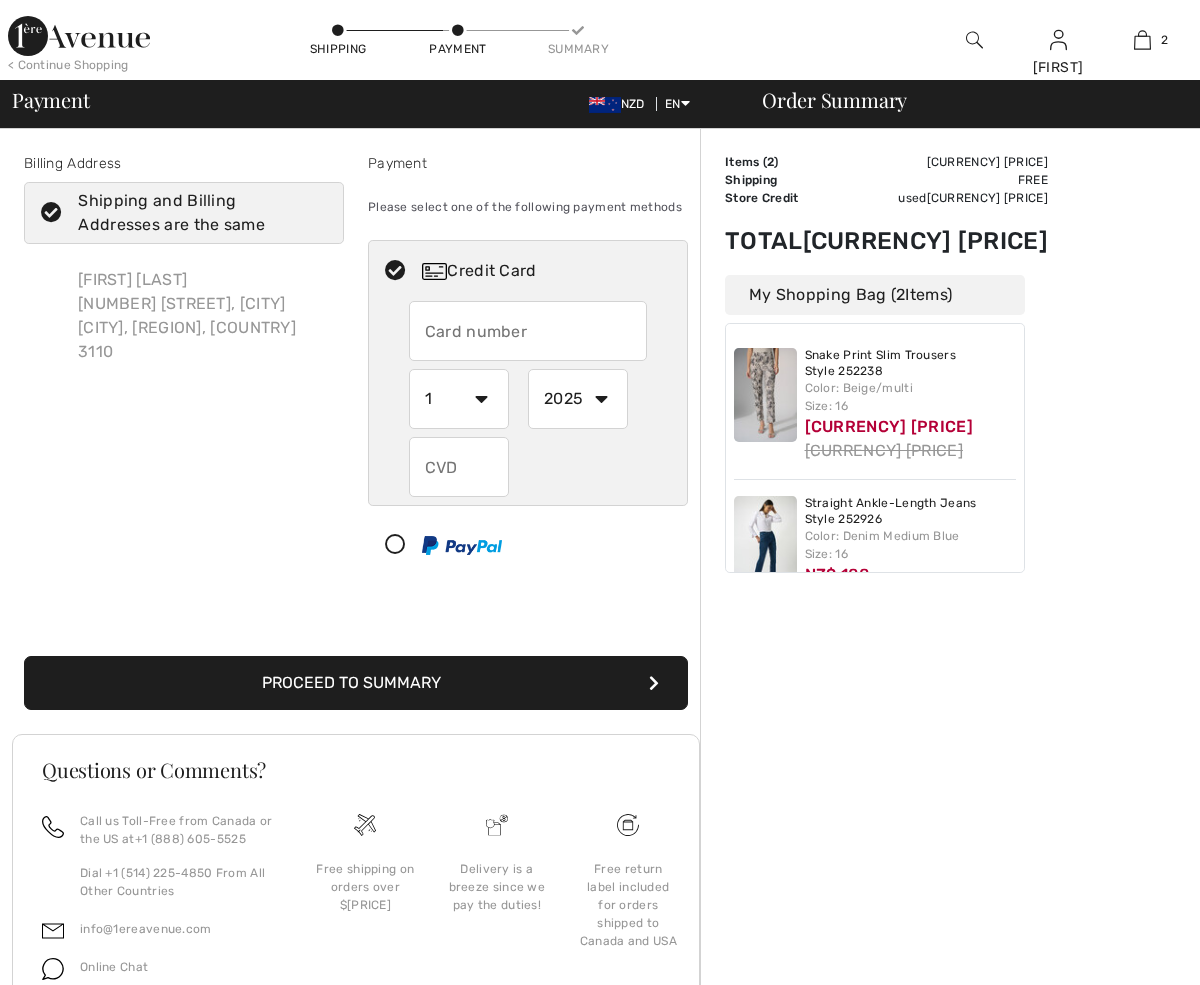 scroll, scrollTop: 73, scrollLeft: 0, axis: vertical 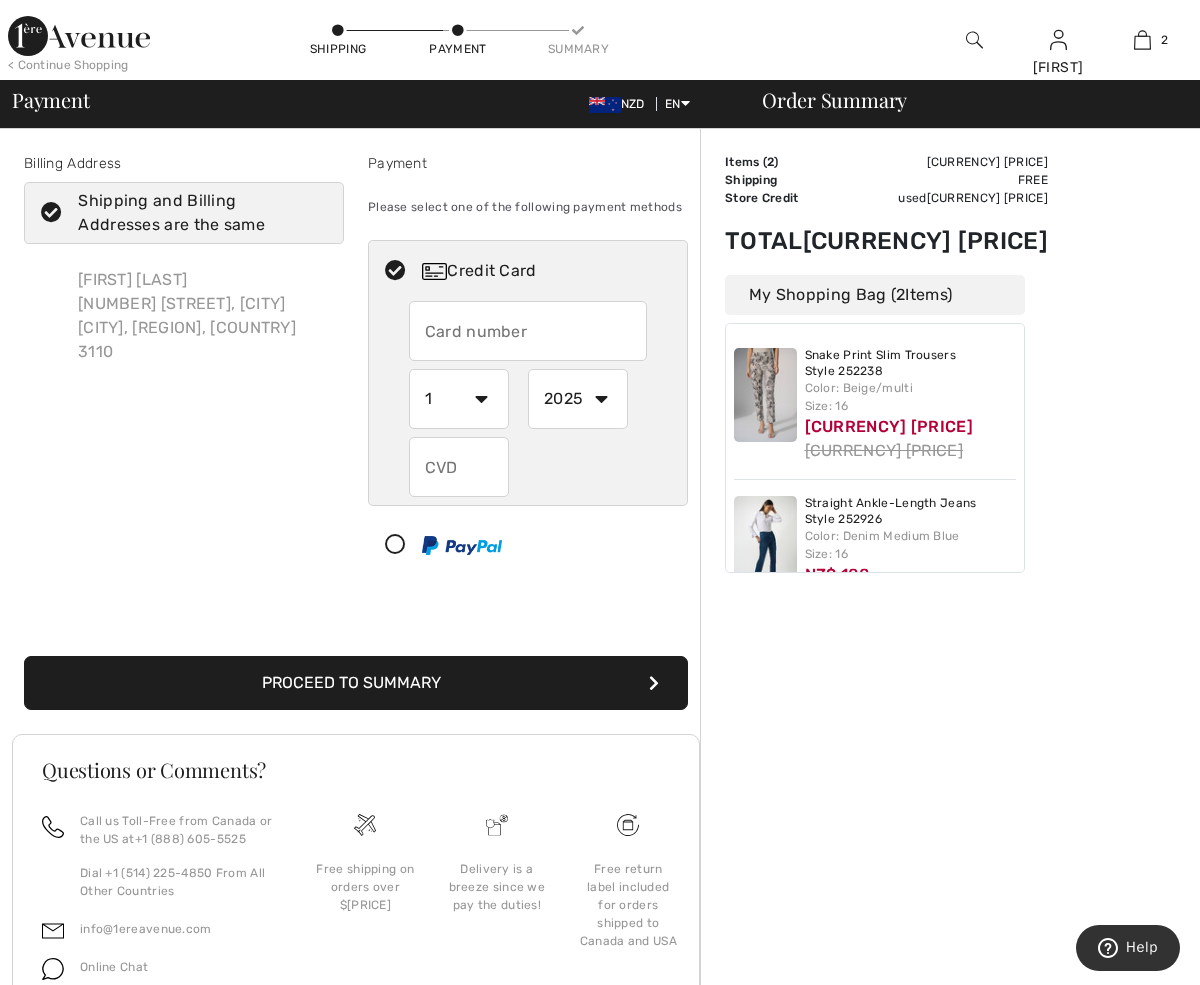 click at bounding box center [528, 331] 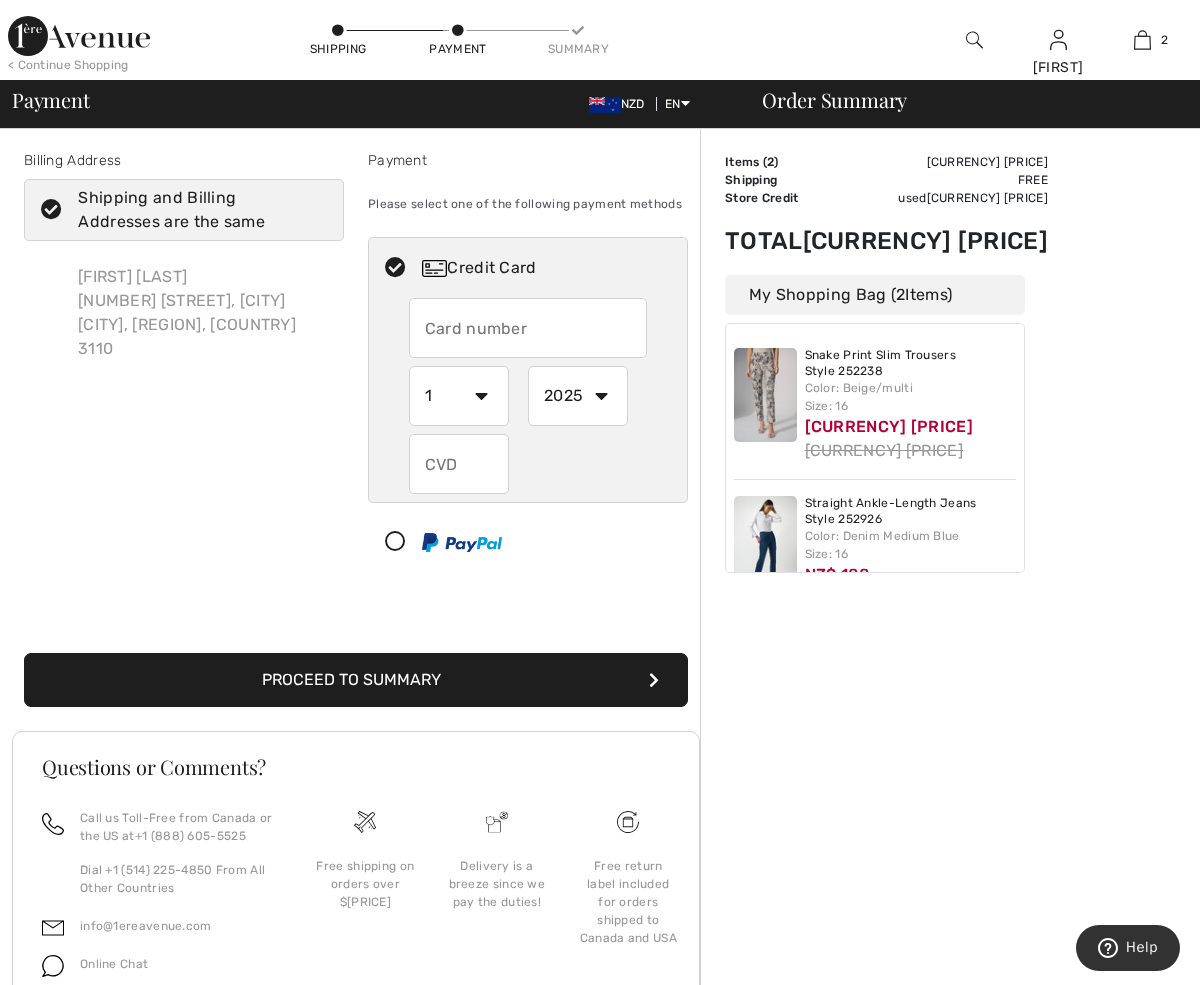 scroll, scrollTop: 0, scrollLeft: 0, axis: both 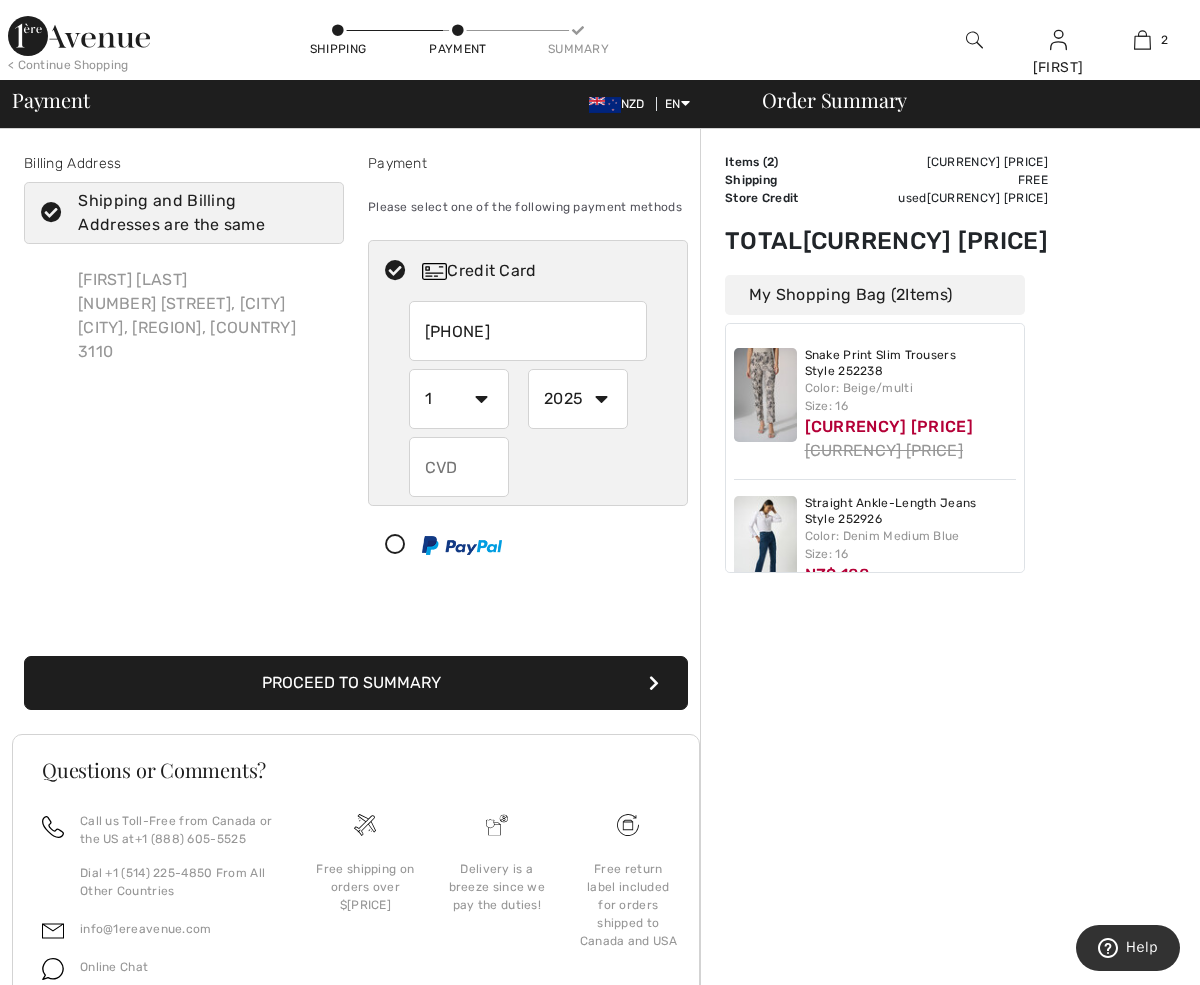 type on "5228301103716384" 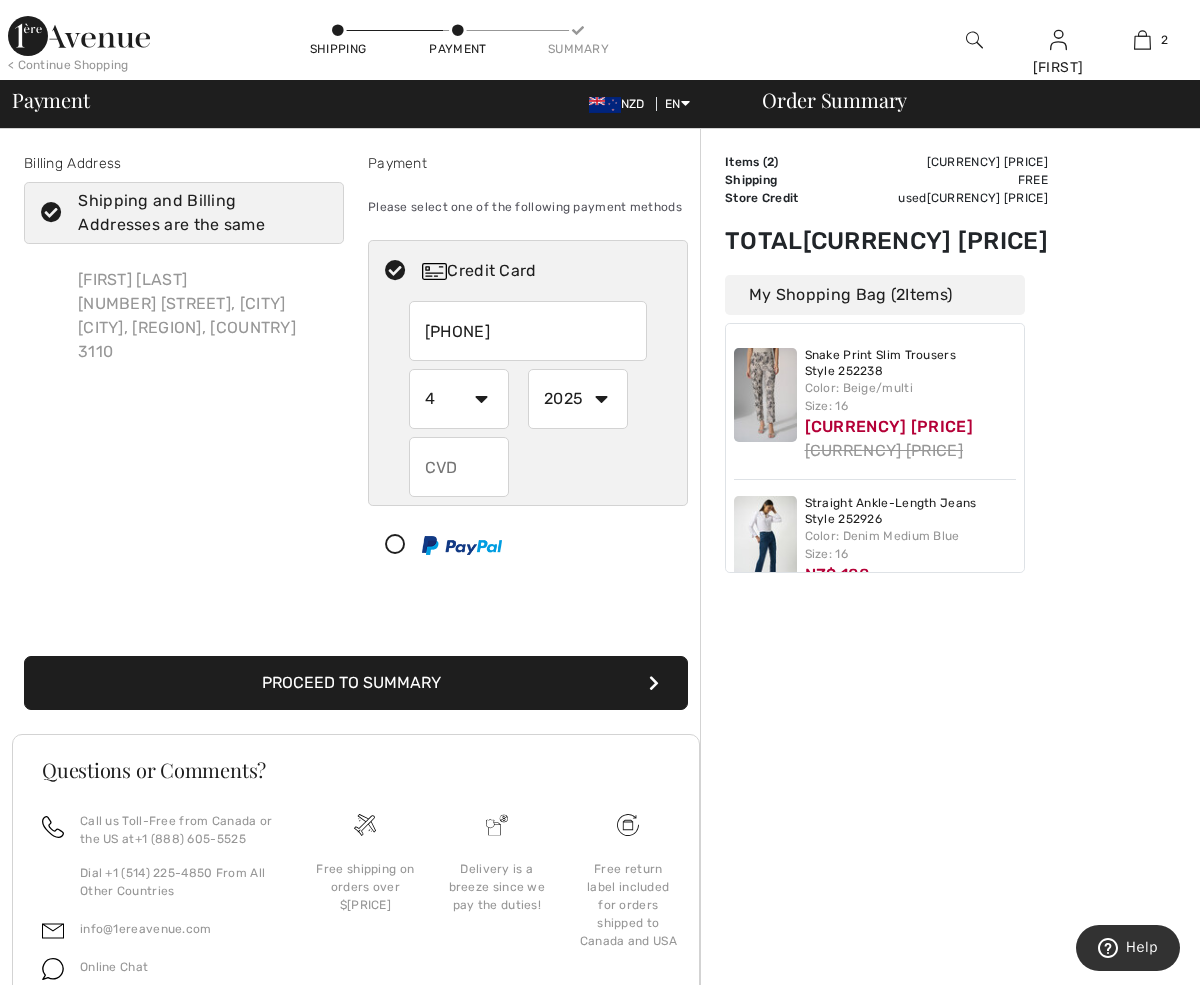 click on "2025
2026
2027
2028
2029
2030
2031
2032
2033
2034
2035" at bounding box center (578, 399) 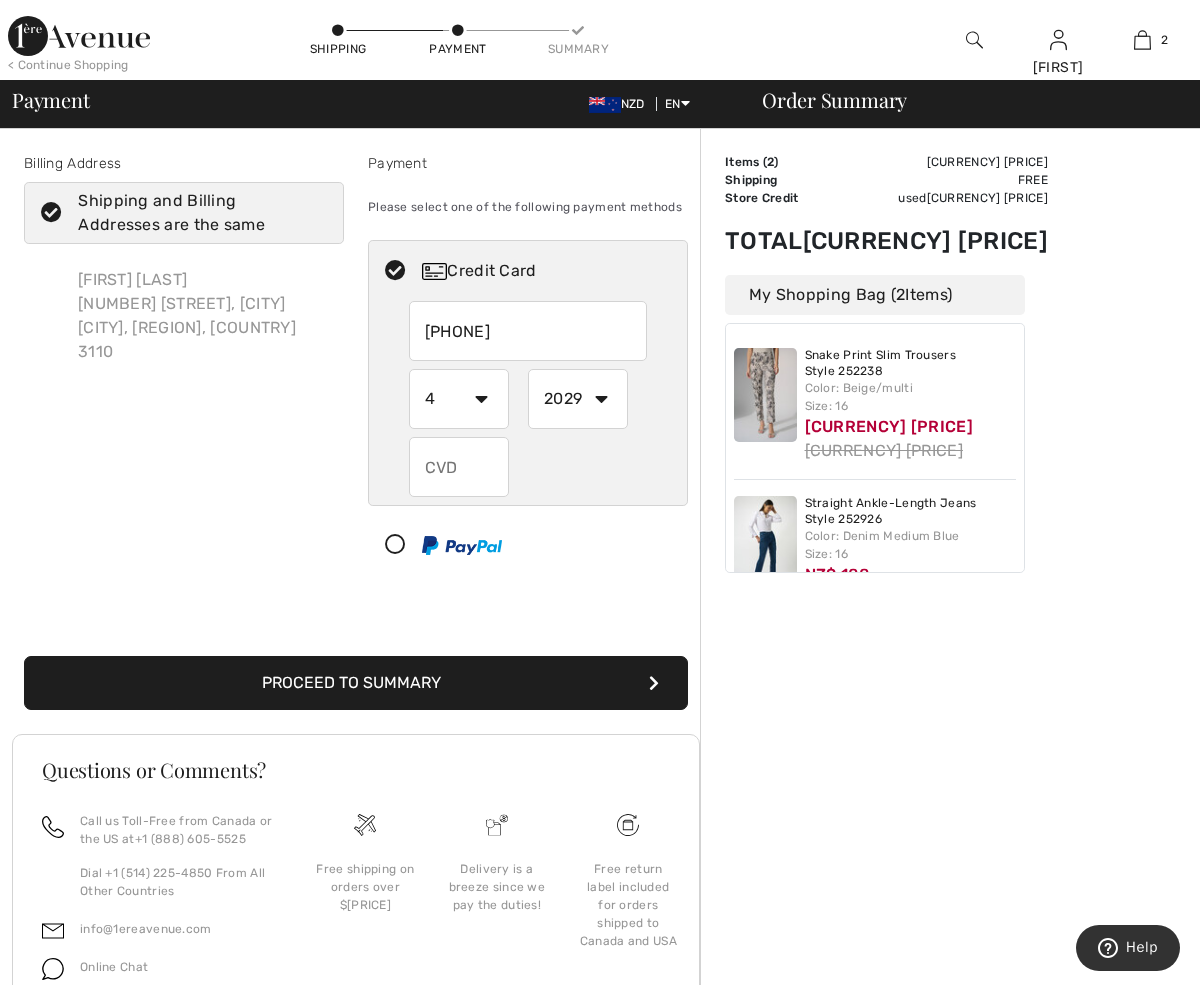 click at bounding box center [459, 467] 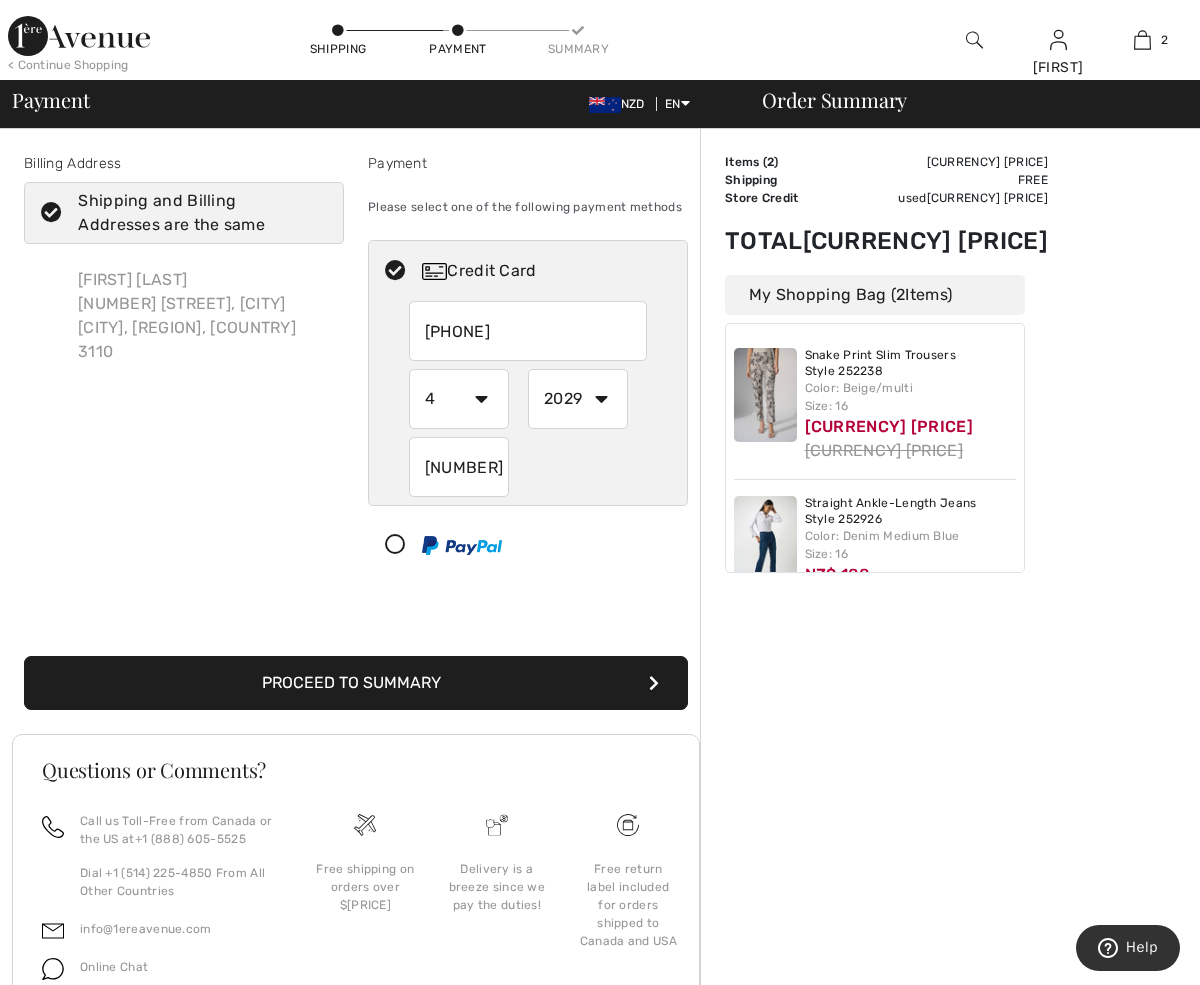scroll, scrollTop: 150, scrollLeft: 0, axis: vertical 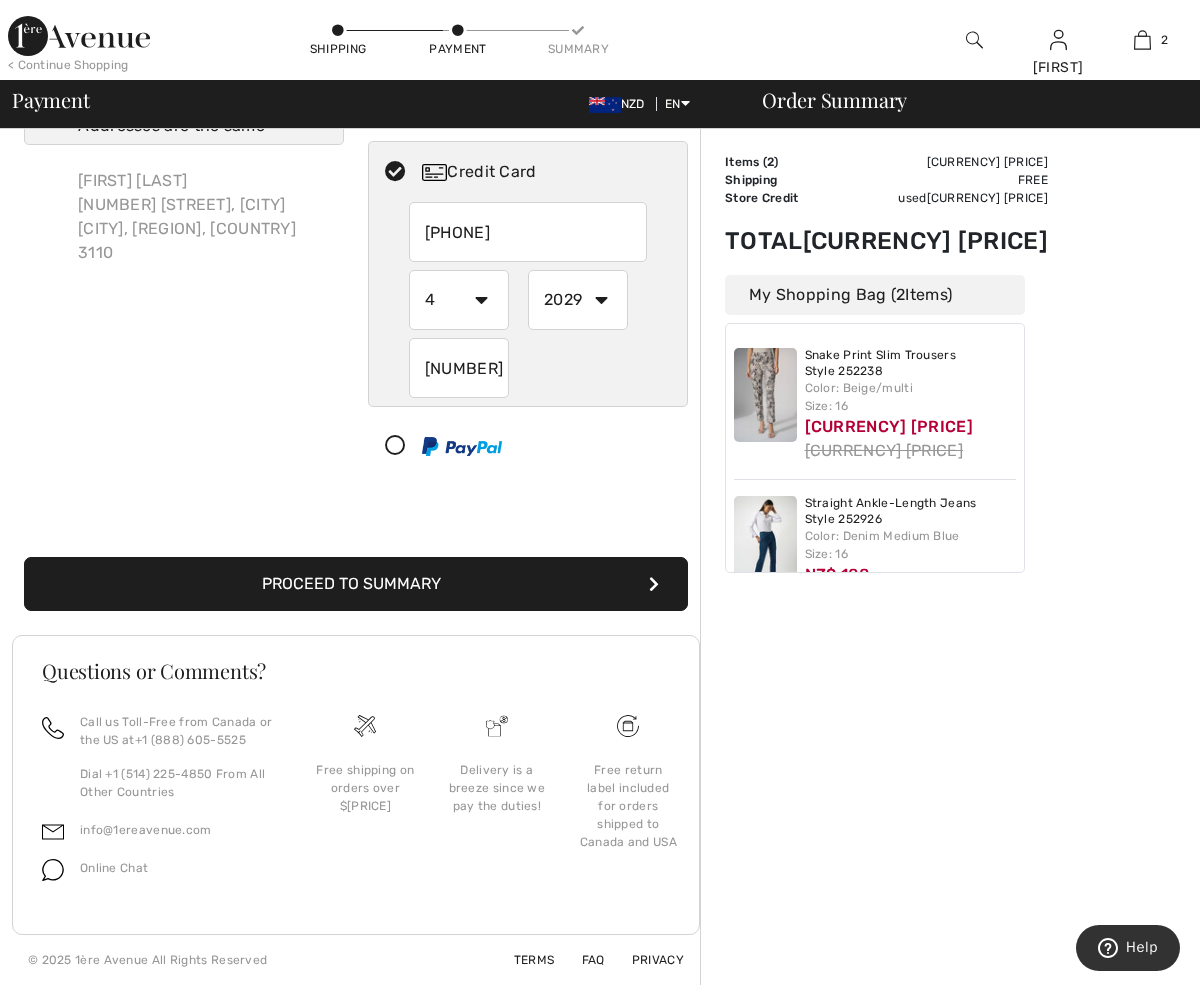 type on "957" 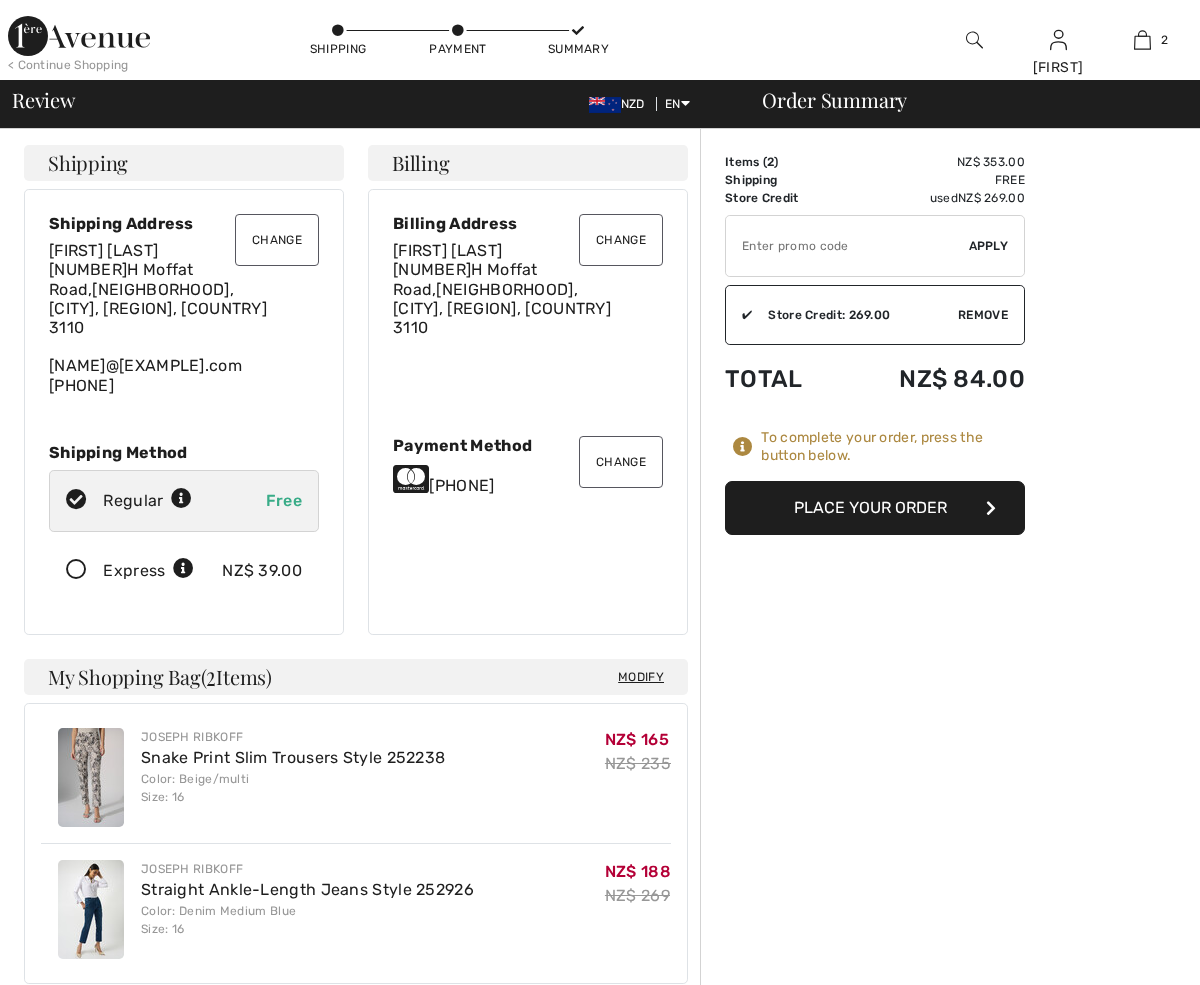 scroll, scrollTop: 0, scrollLeft: 0, axis: both 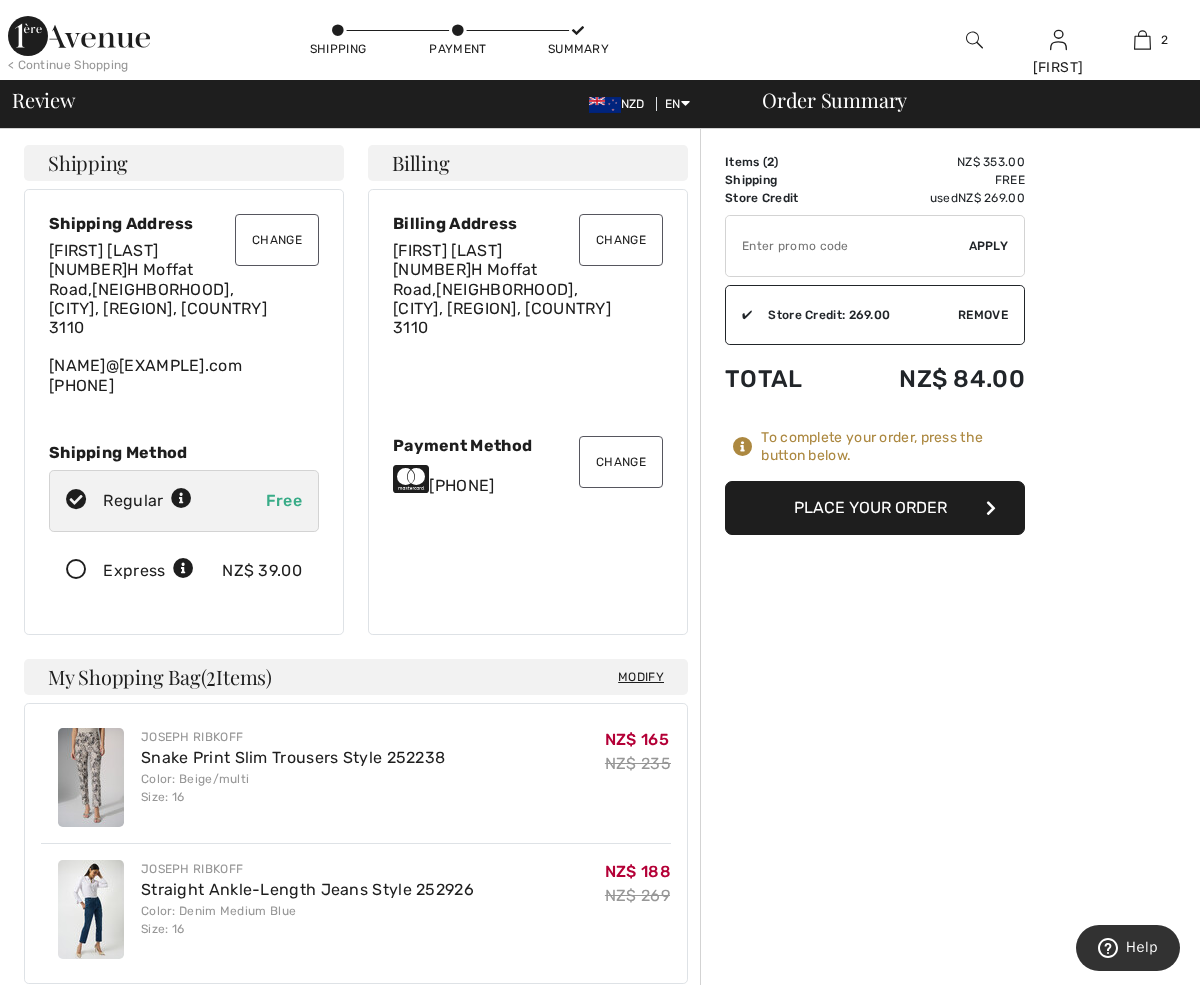 click at bounding box center [991, 508] 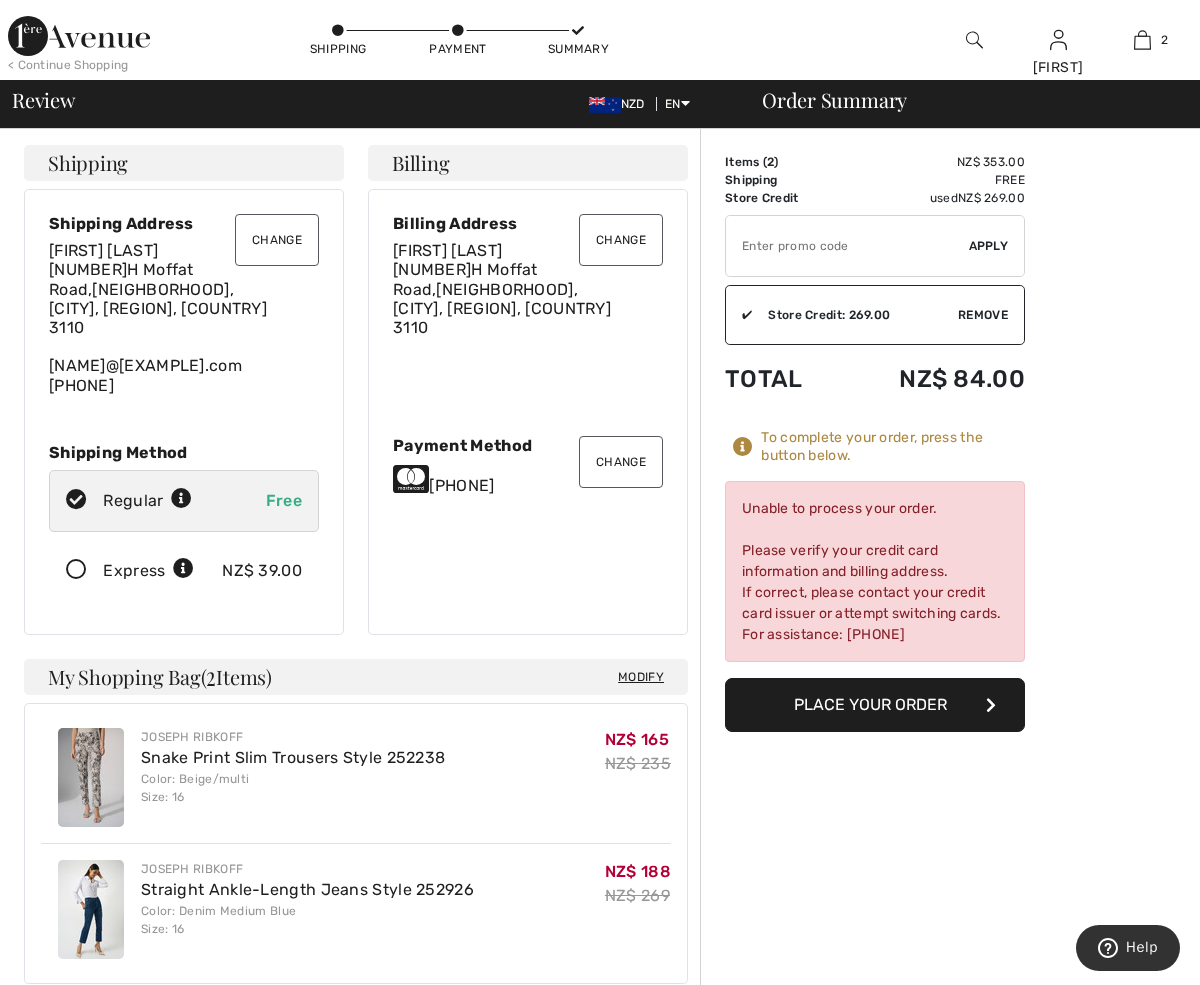 click on "Change" at bounding box center [621, 462] 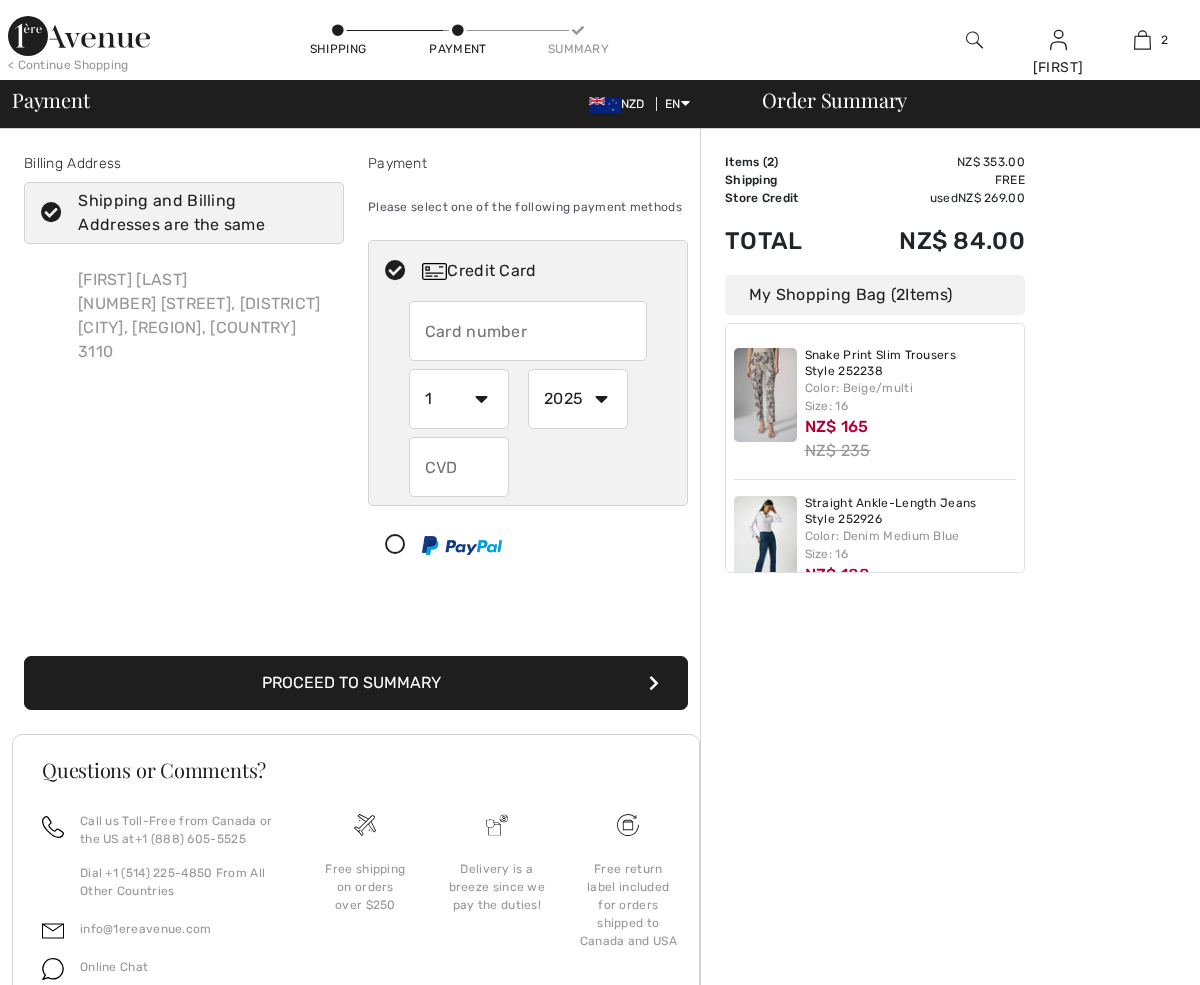scroll, scrollTop: 73, scrollLeft: 0, axis: vertical 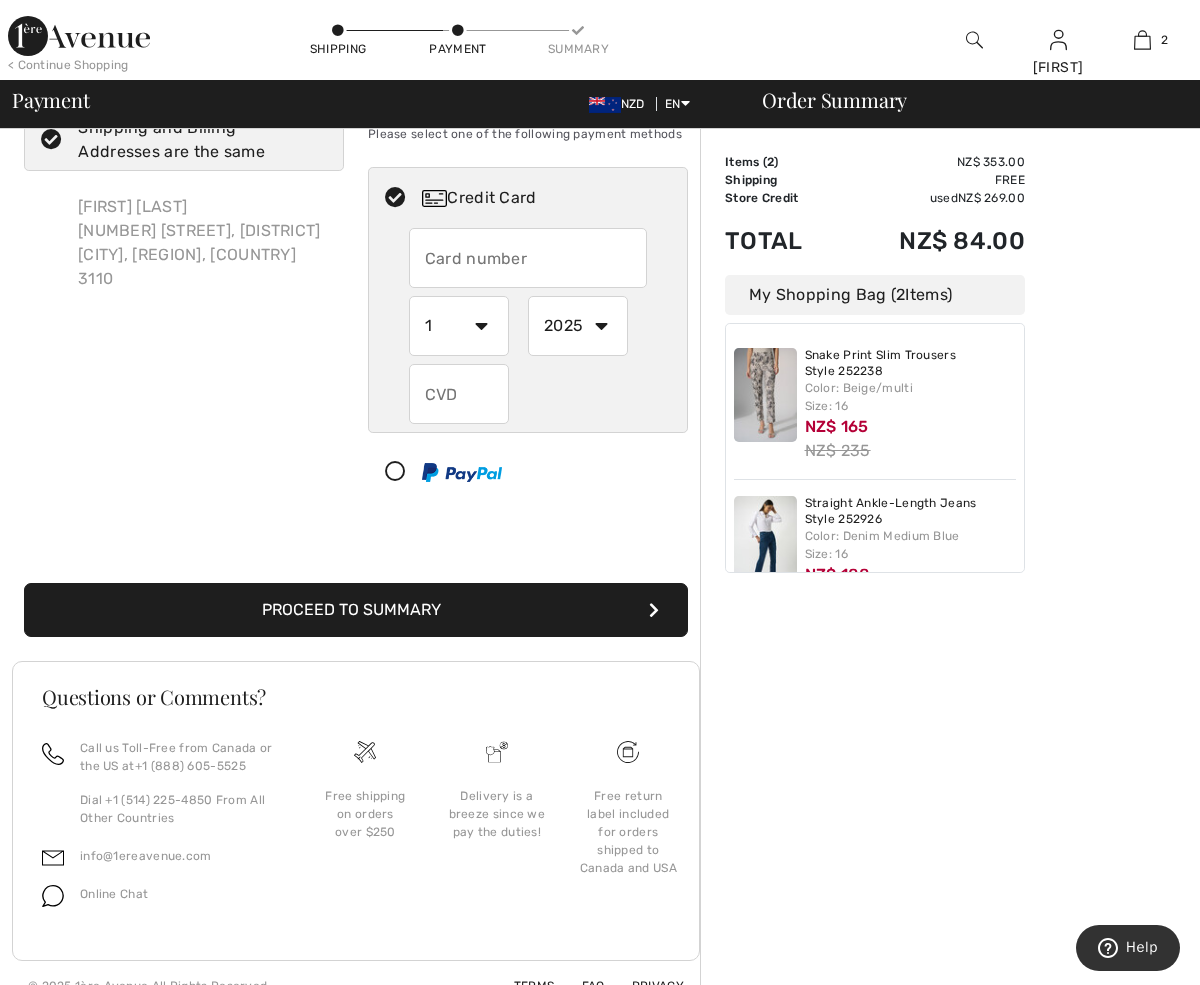 click at bounding box center (528, 258) 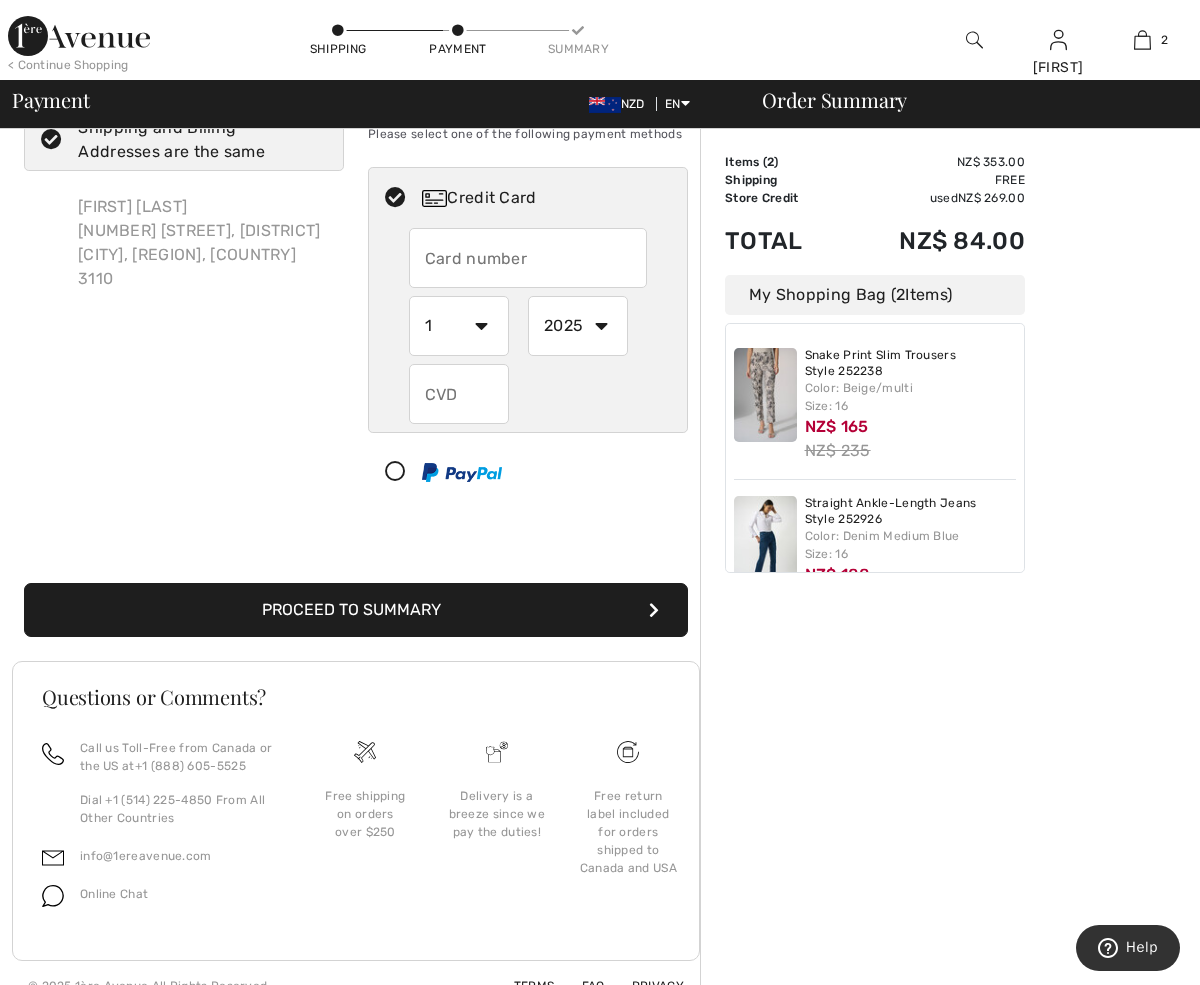 radio on "true" 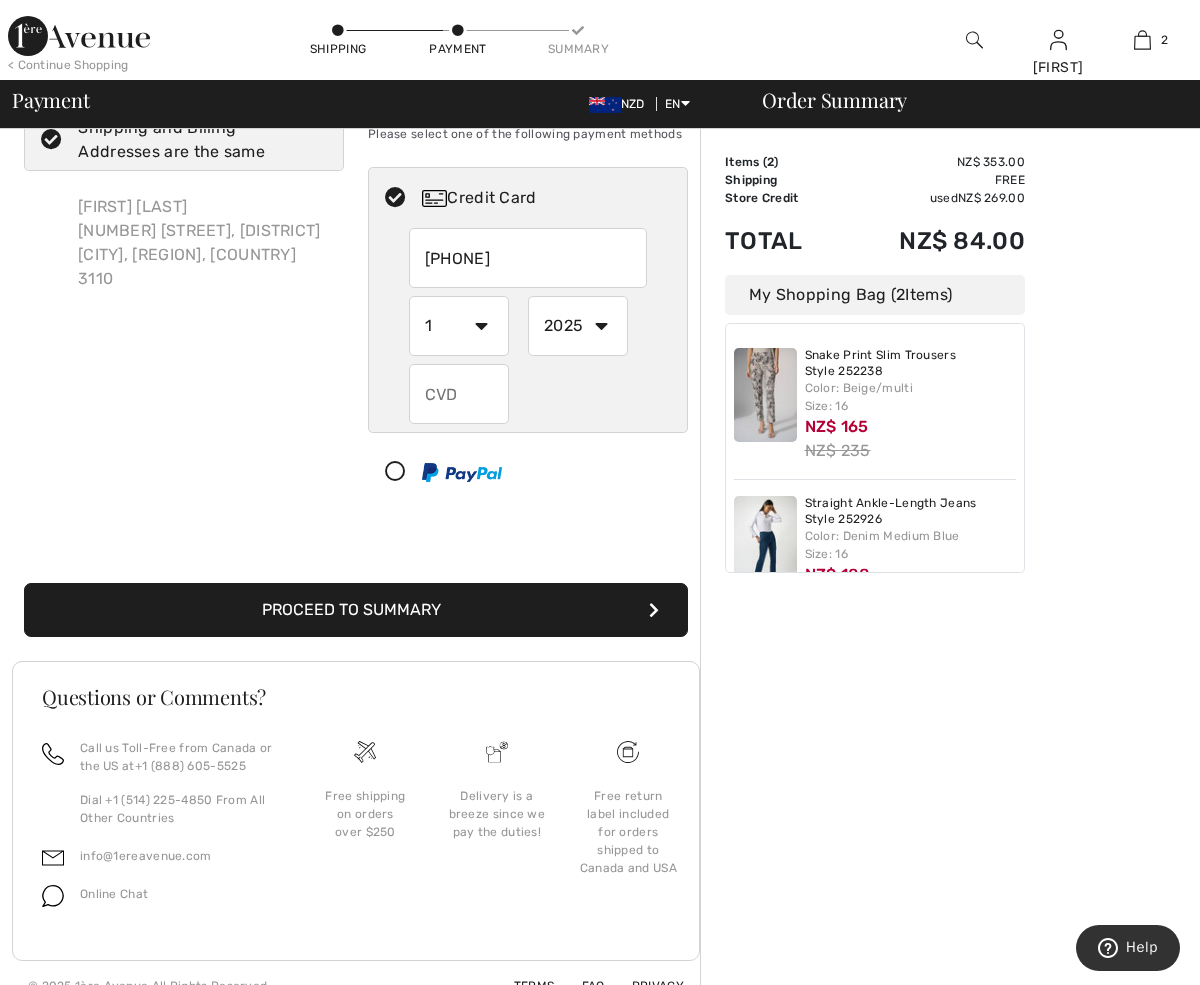 type on "4999167573588292" 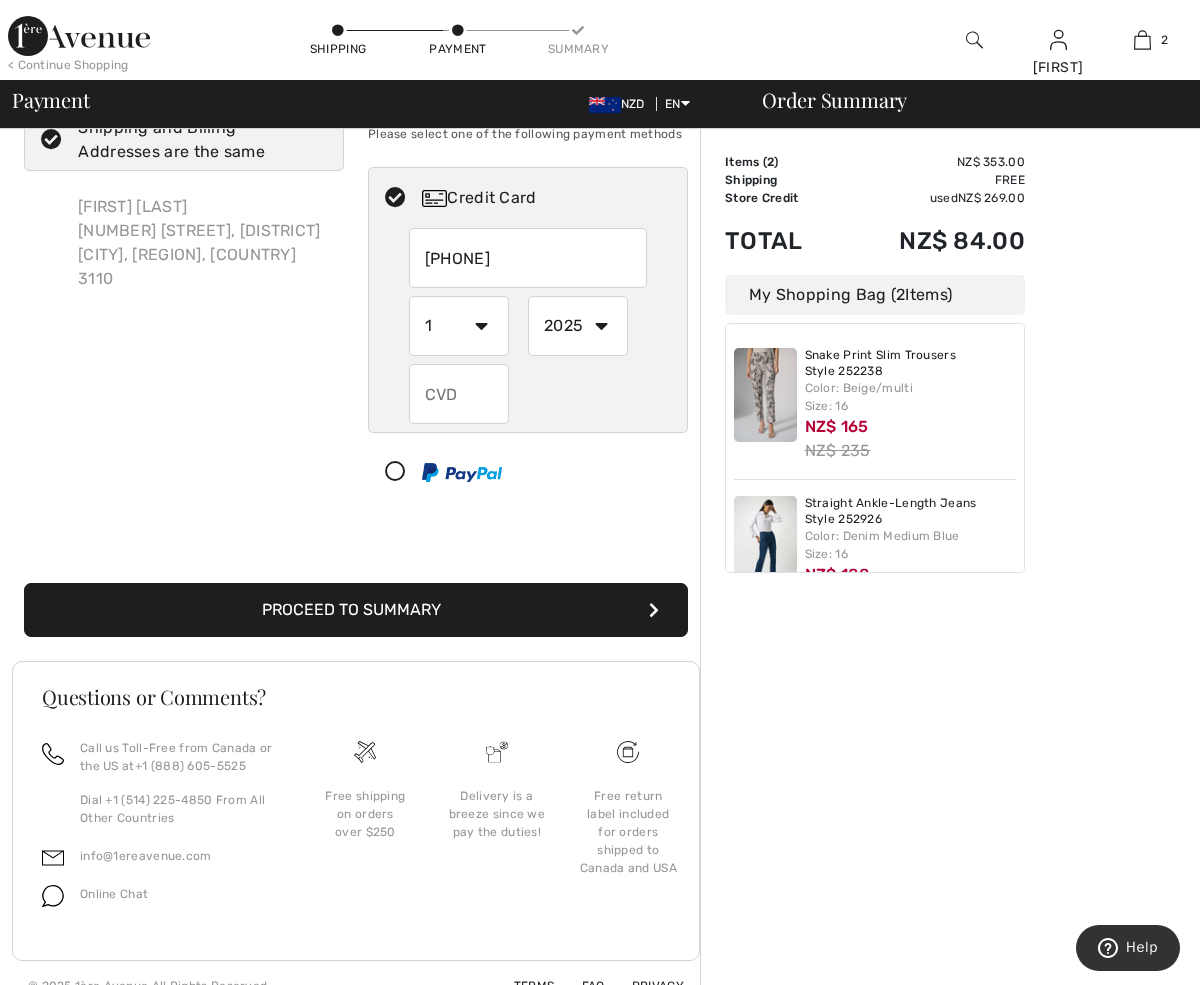 click on "1
2
3
4
5
6
7
8
9
10
11
12" at bounding box center [459, 326] 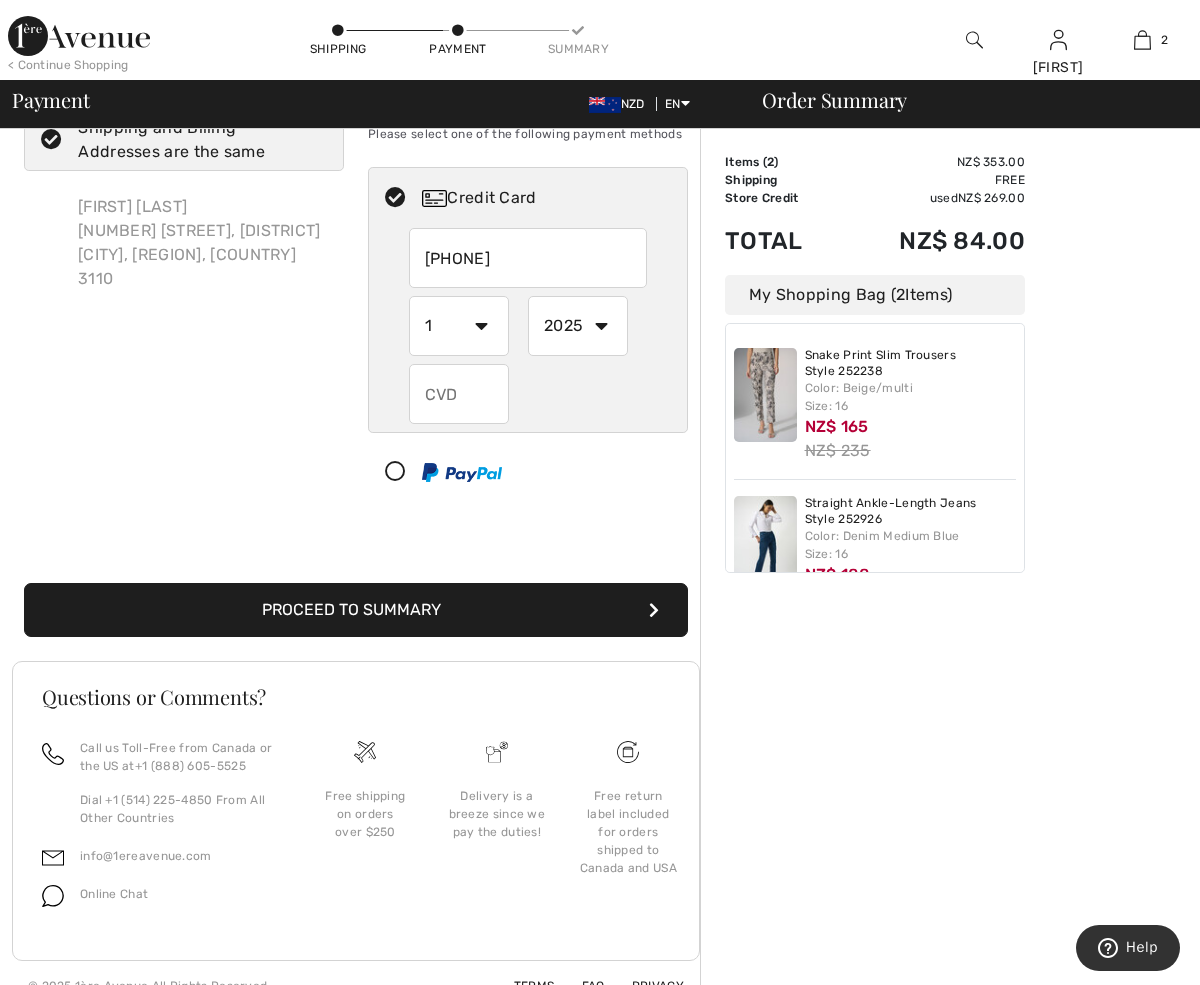 radio on "true" 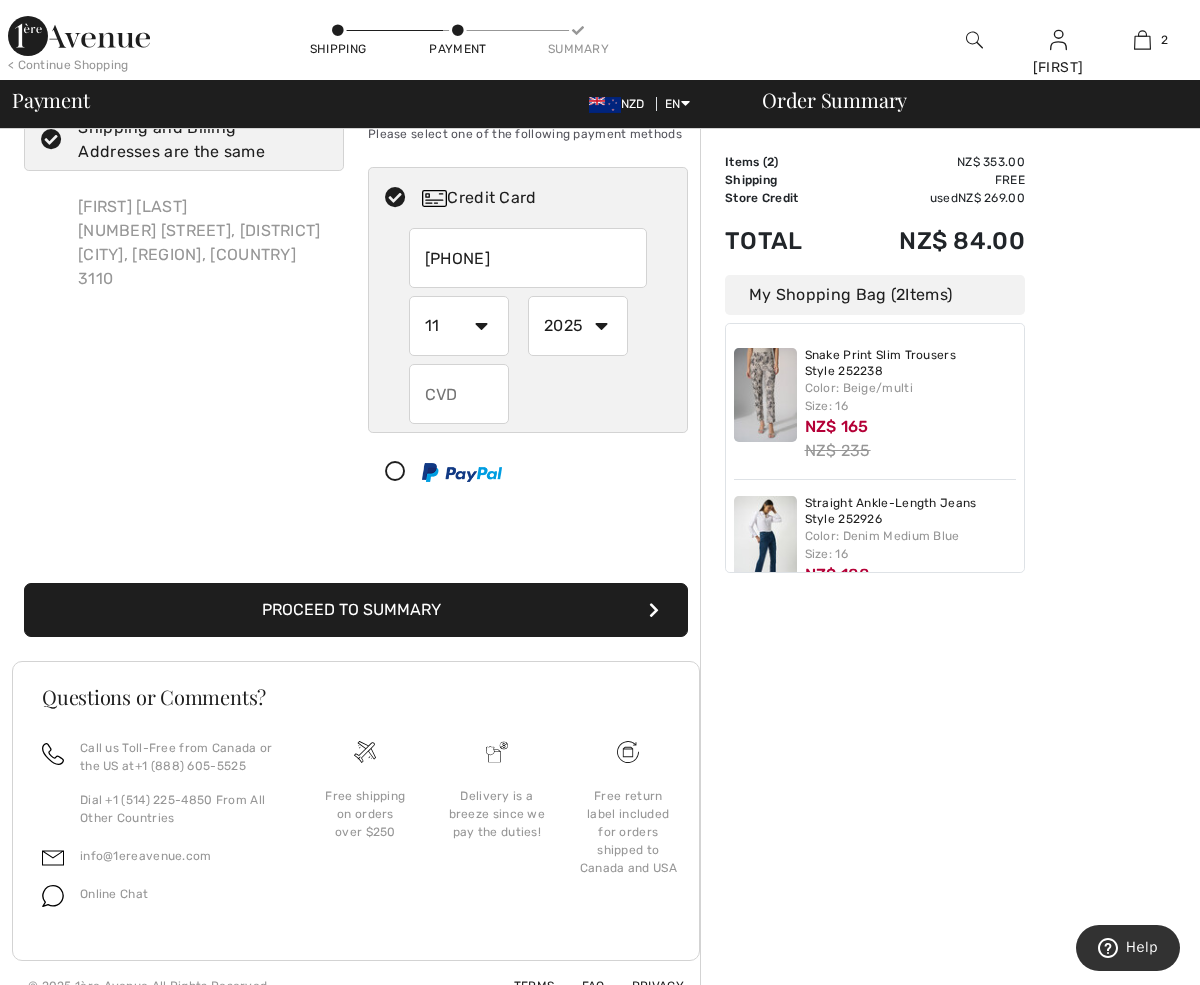 click on "2025
2026
2027
2028
2029
2030
2031
2032
2033
2034
2035" at bounding box center (578, 326) 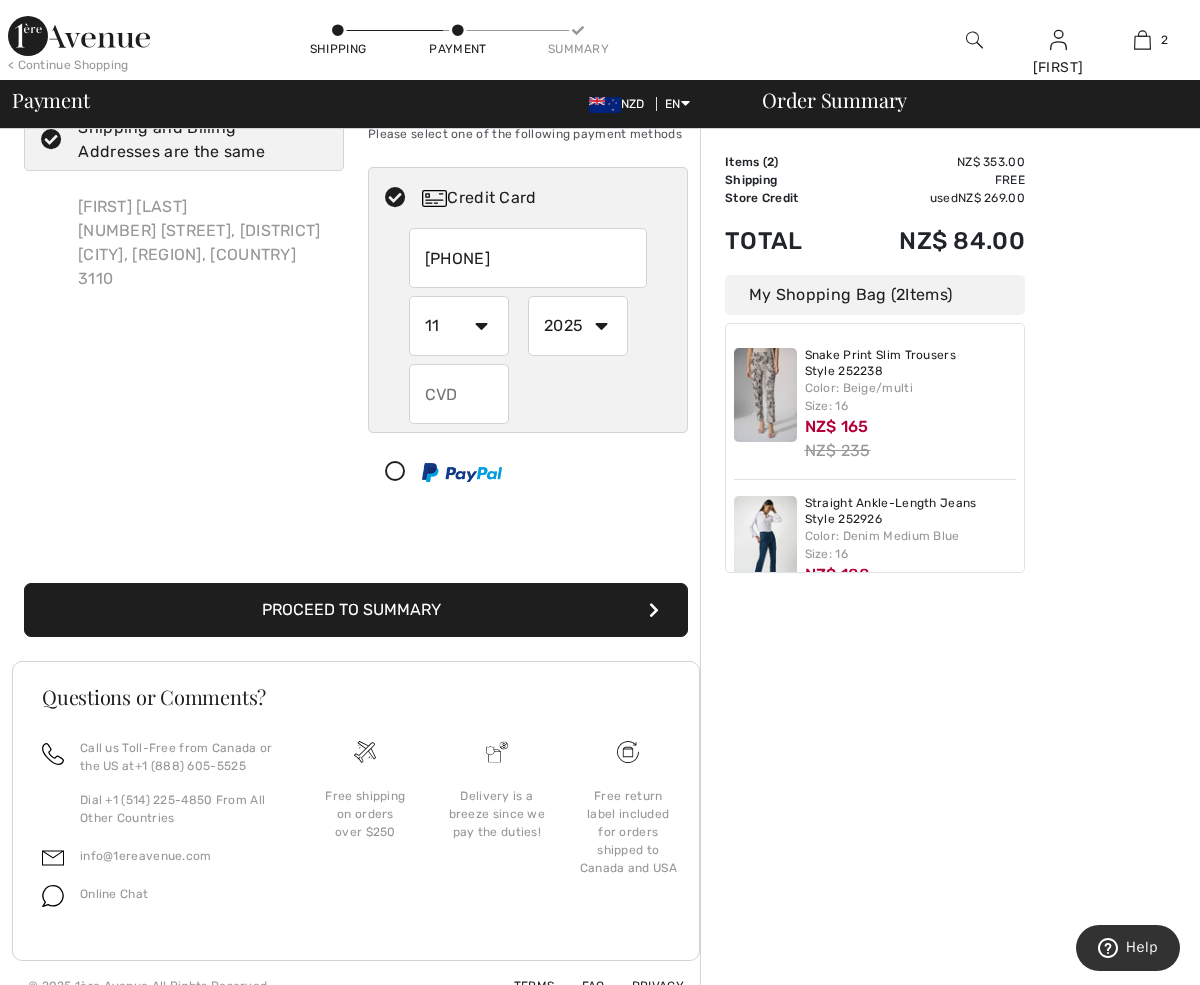 radio on "true" 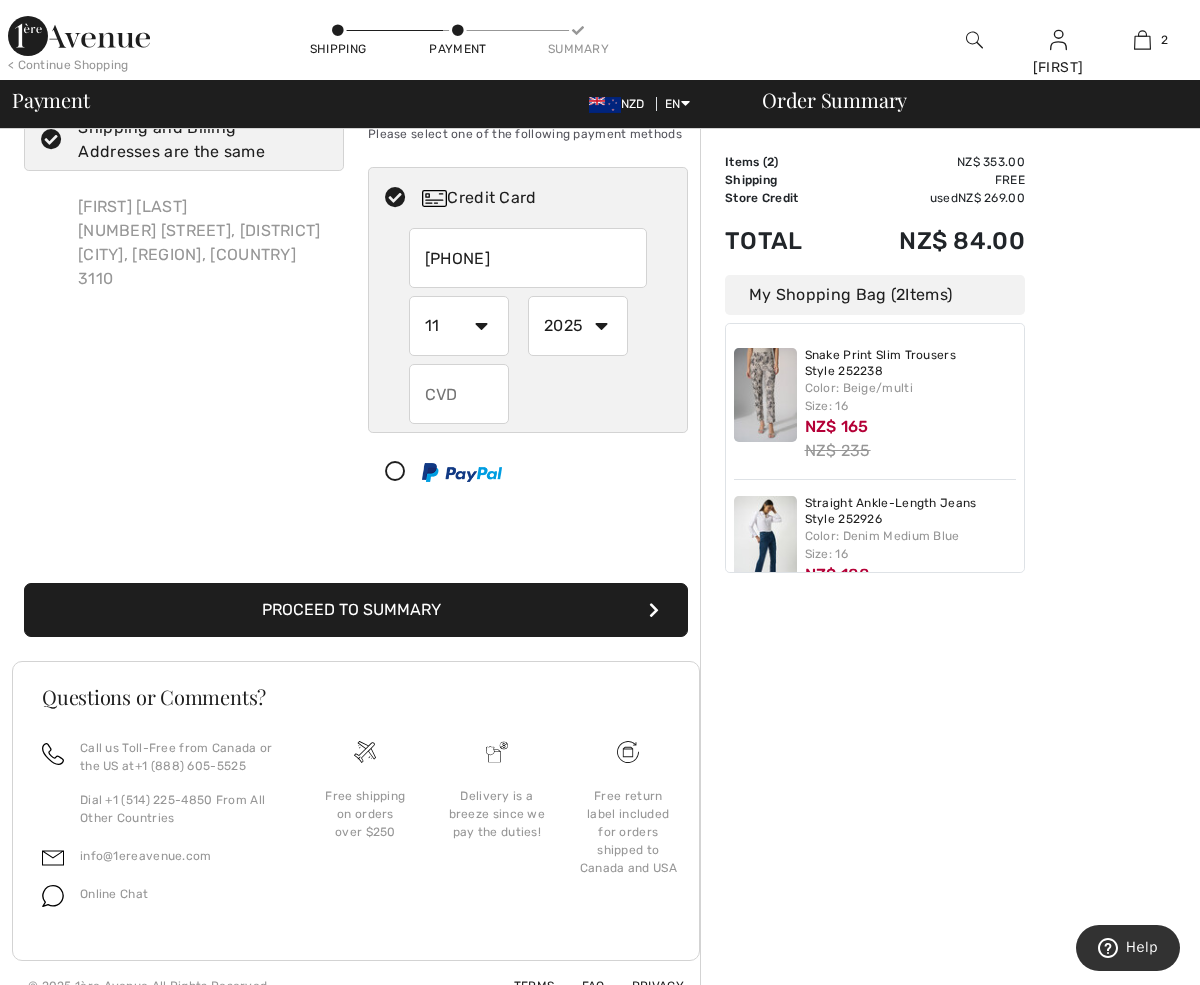 select on "2027" 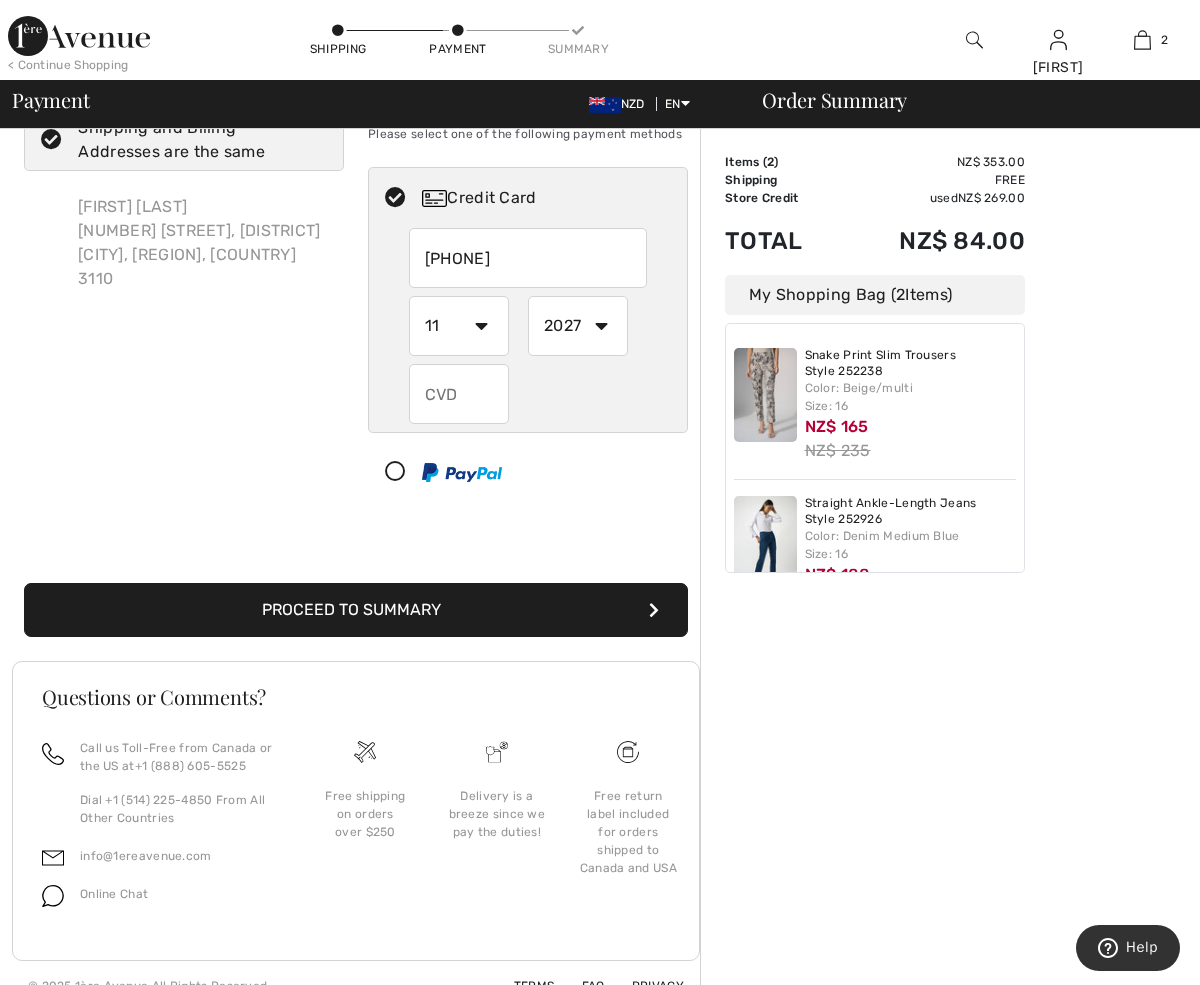 click at bounding box center [459, 394] 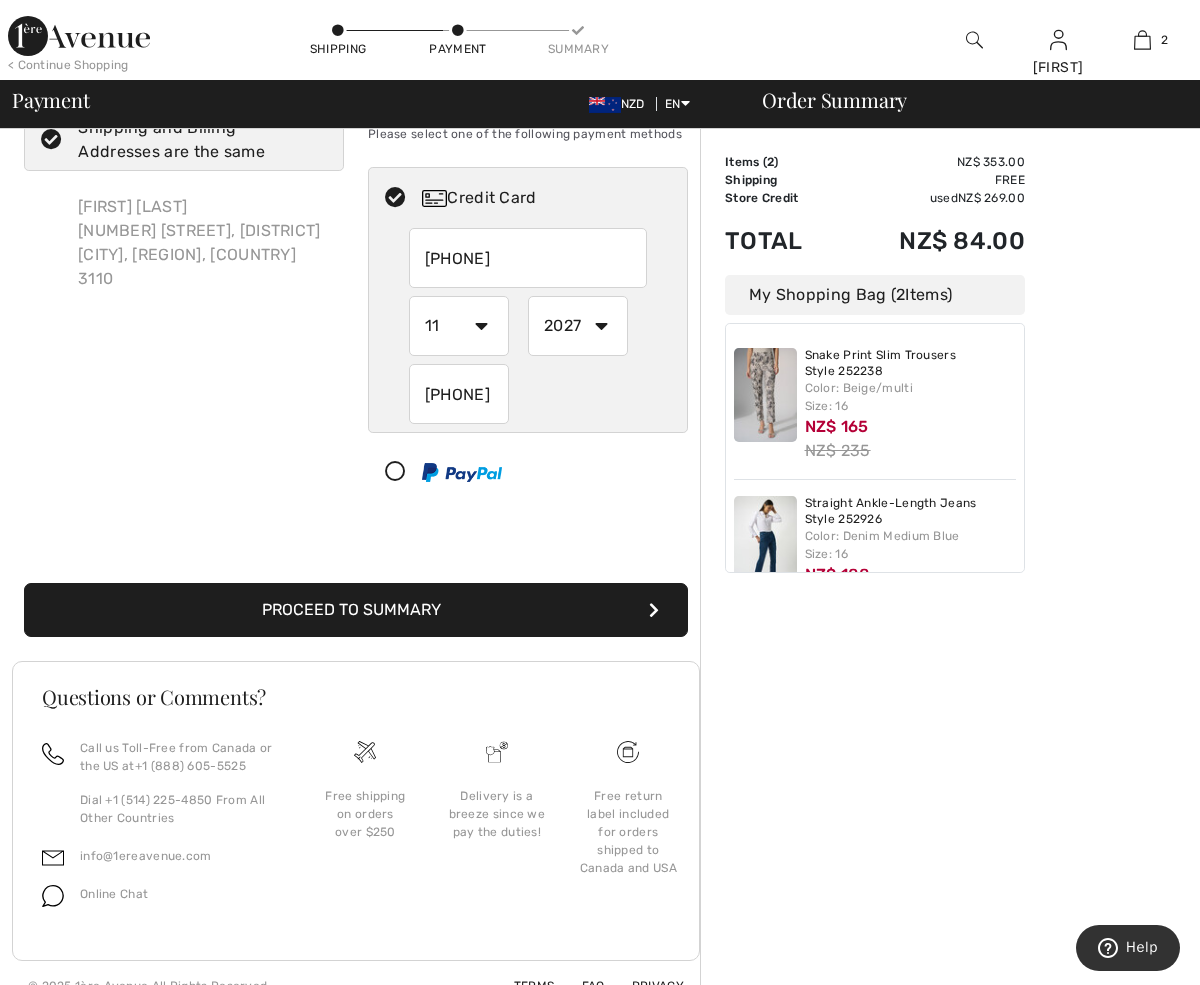 type on "744" 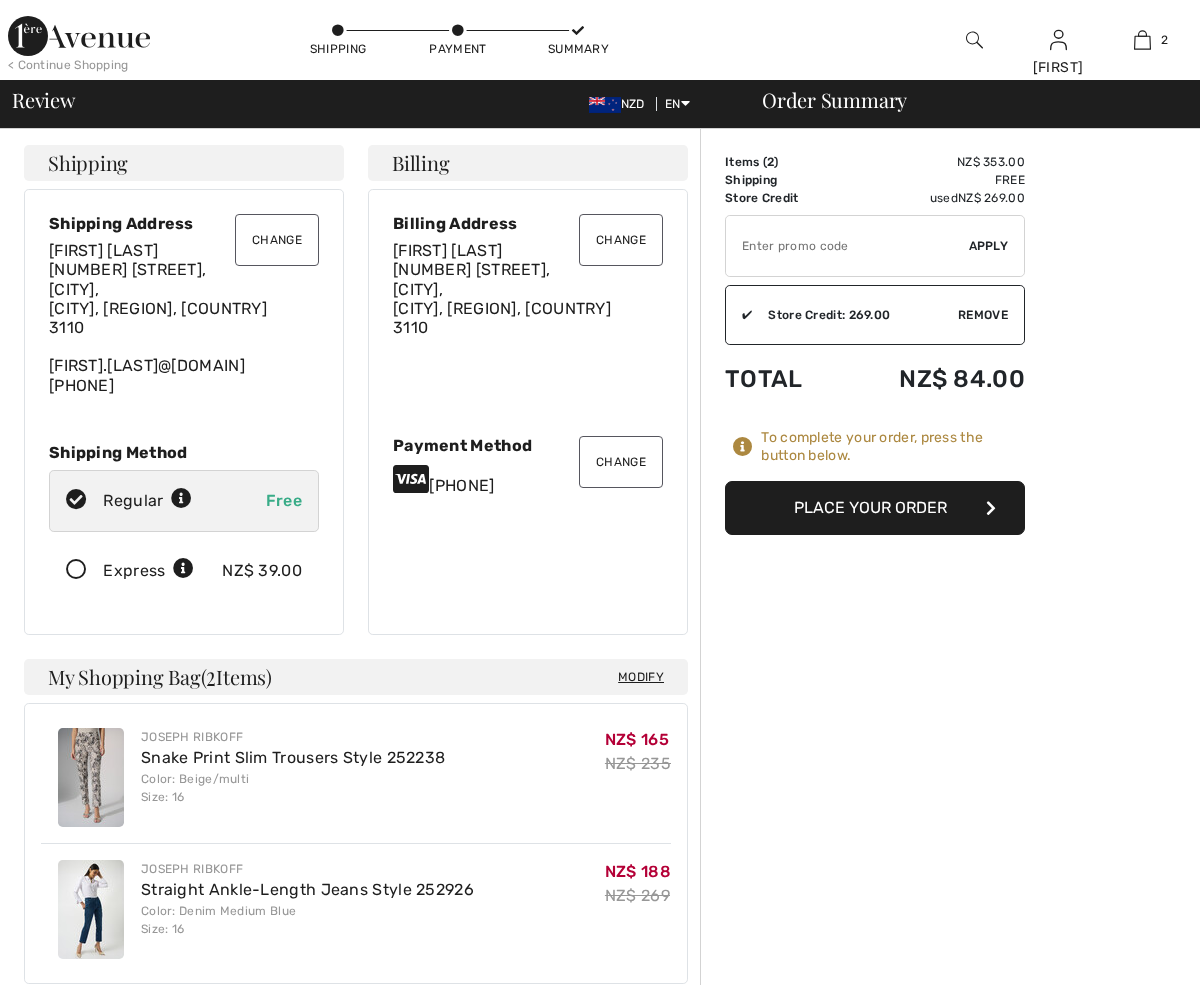 scroll, scrollTop: 0, scrollLeft: 0, axis: both 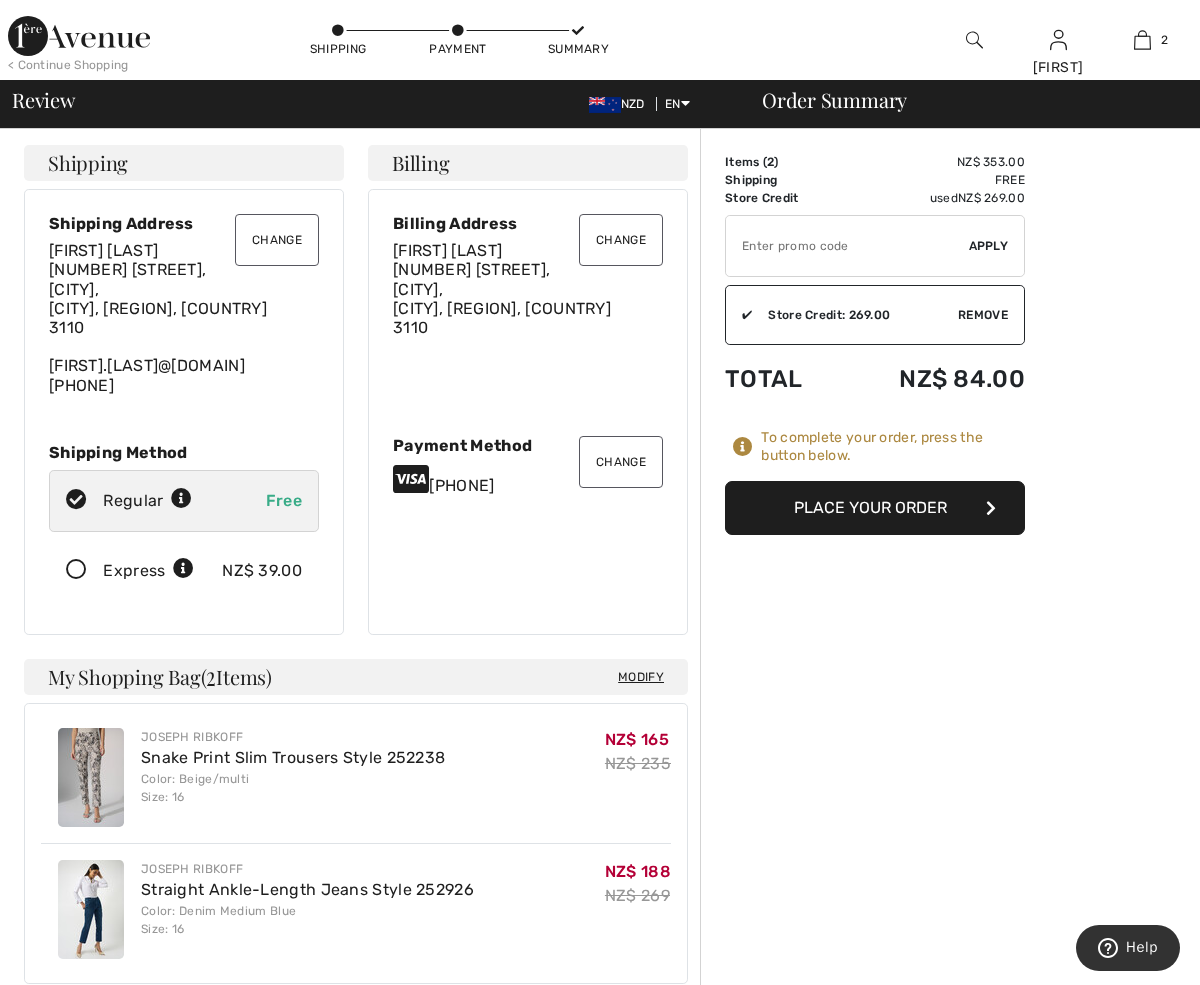 click at bounding box center (991, 508) 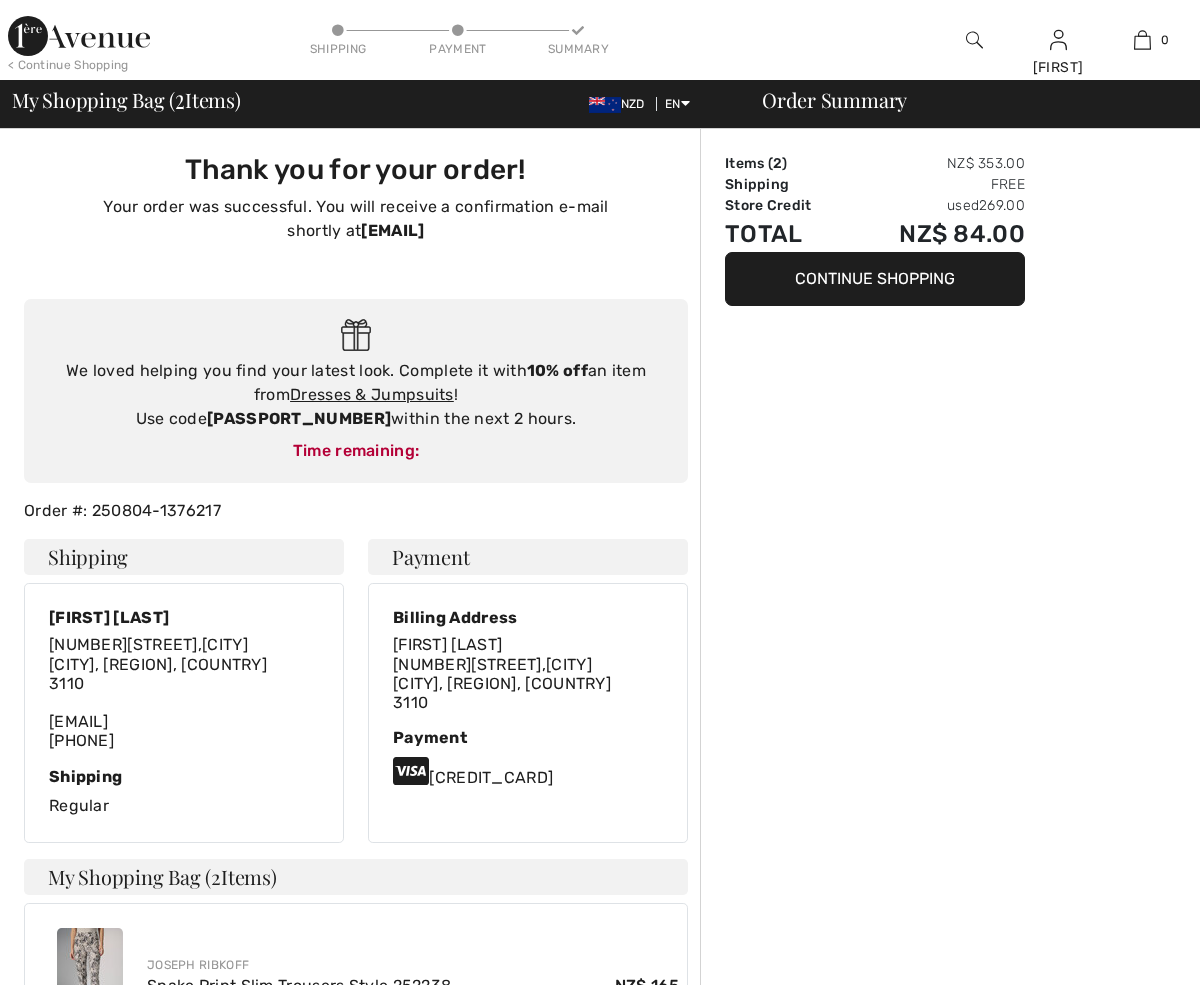 scroll, scrollTop: 0, scrollLeft: 0, axis: both 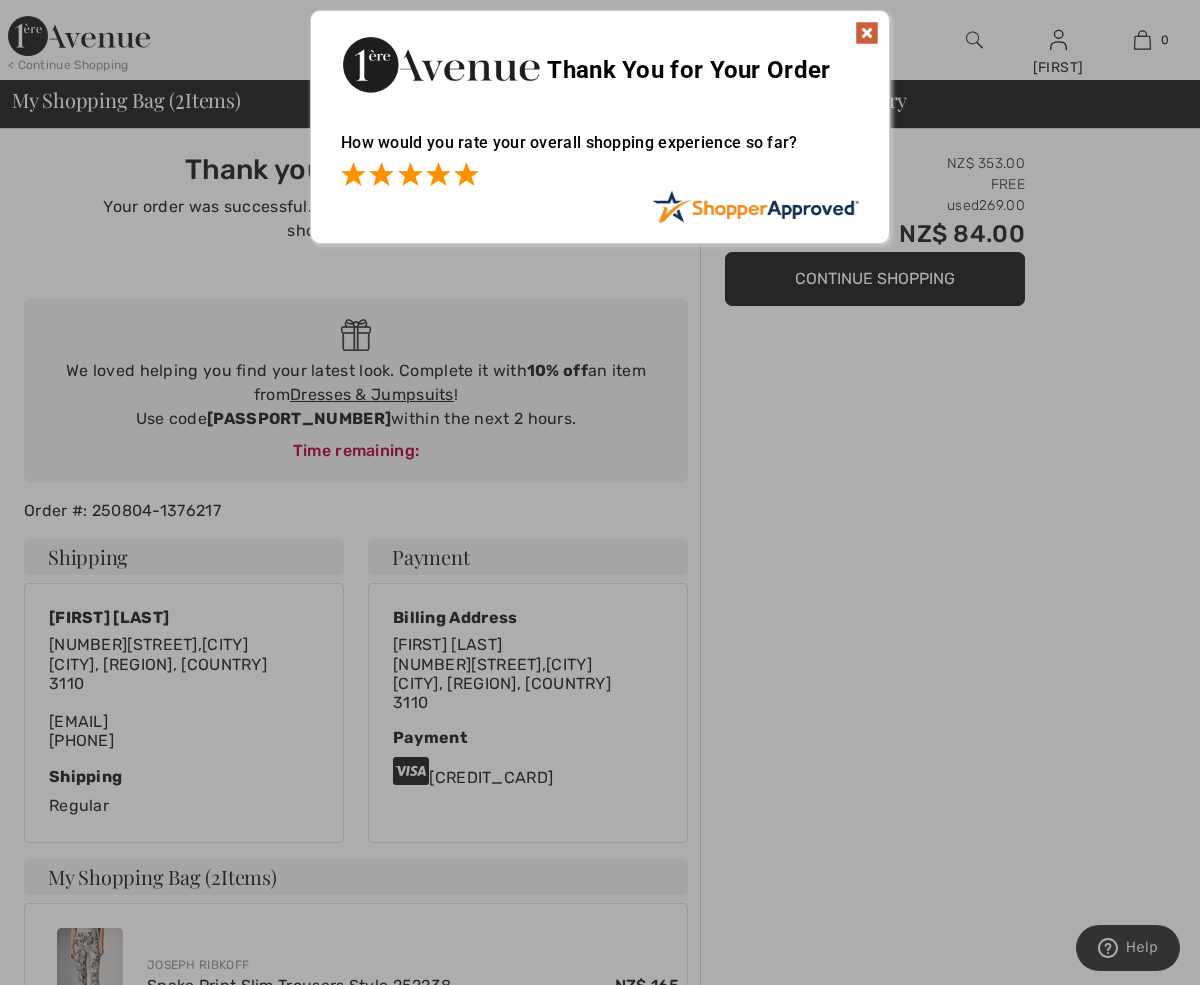 click at bounding box center [466, 174] 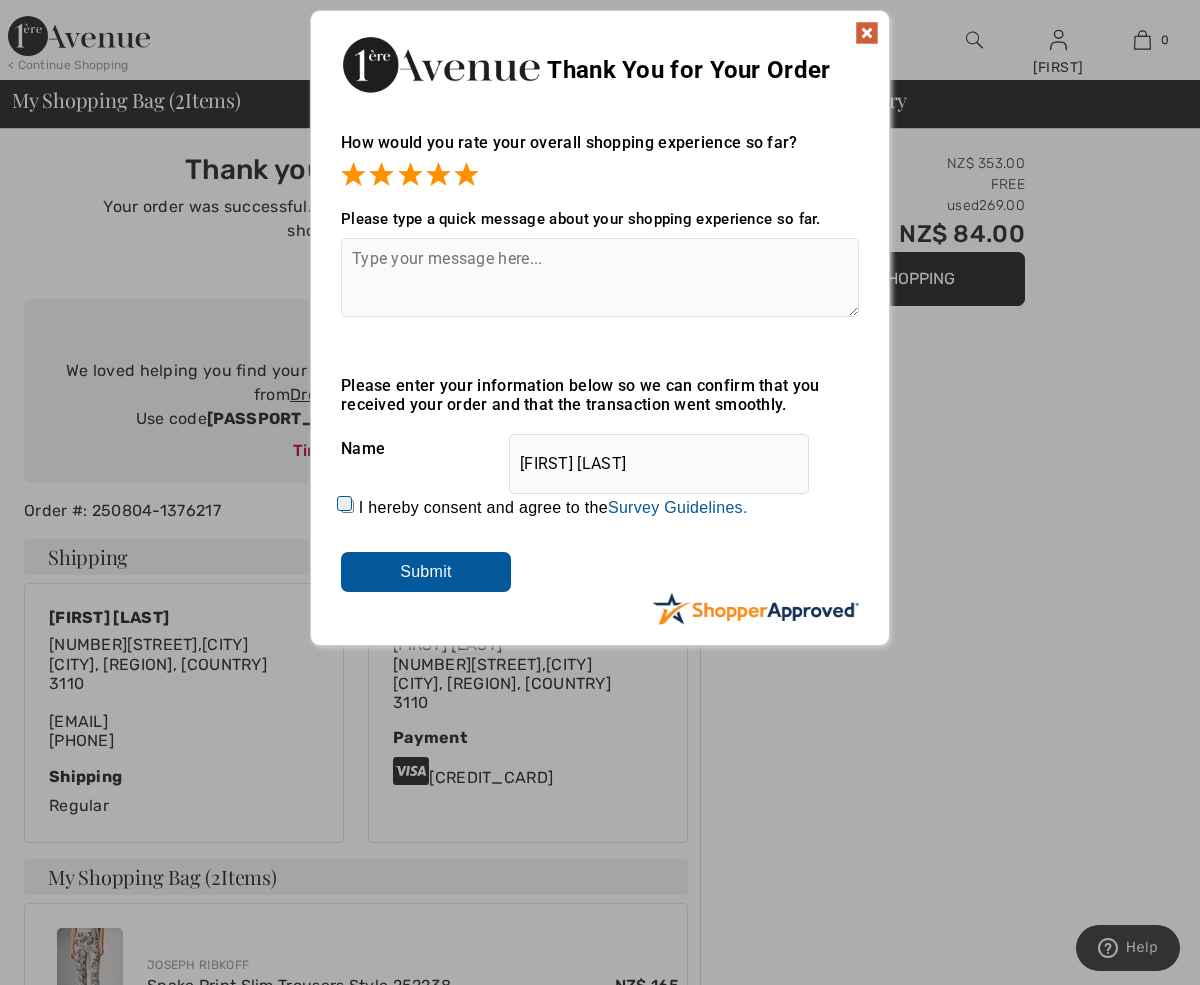 drag, startPoint x: 339, startPoint y: 495, endPoint x: 342, endPoint y: 520, distance: 25.179358 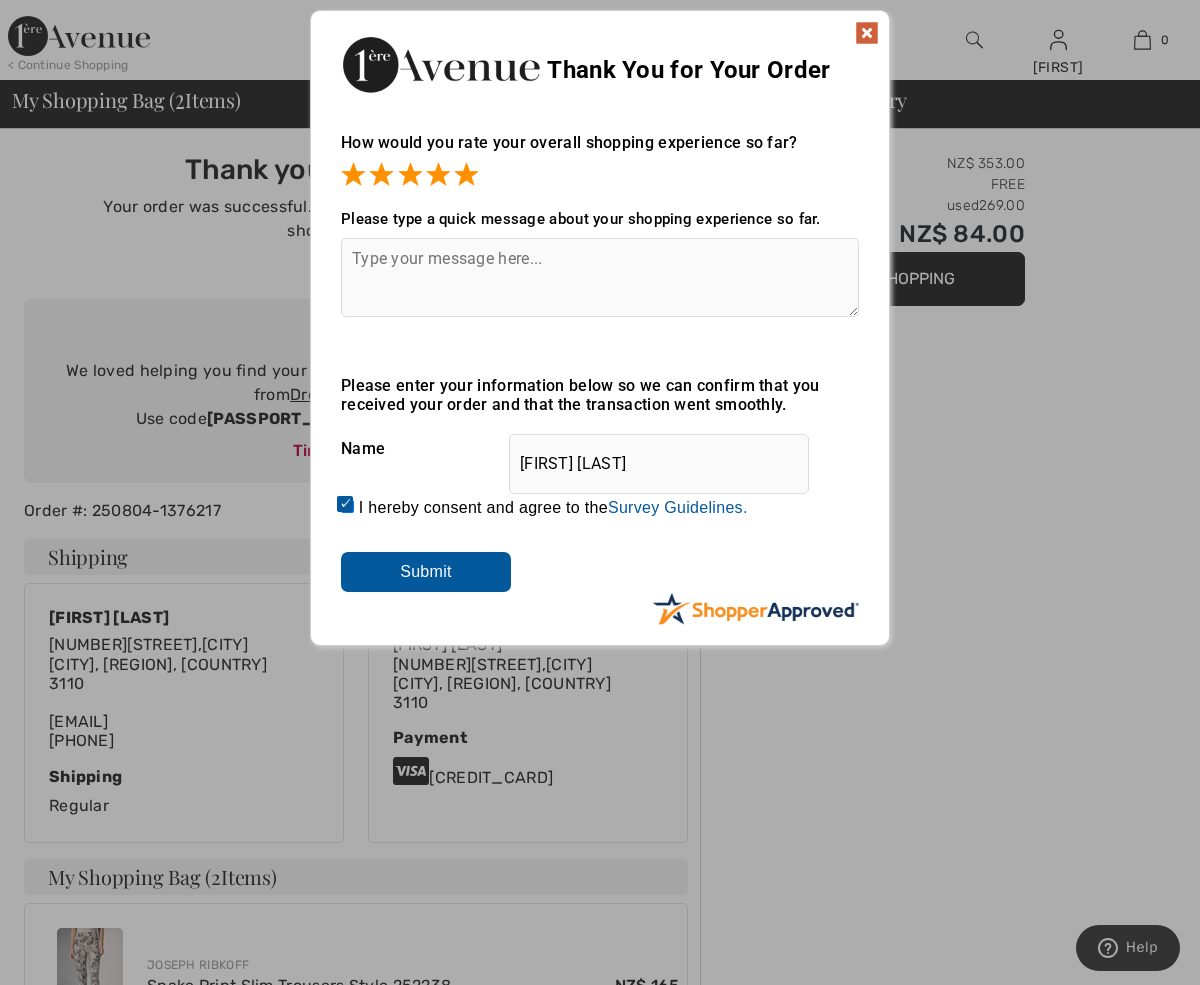 click on "Submit" at bounding box center (426, 572) 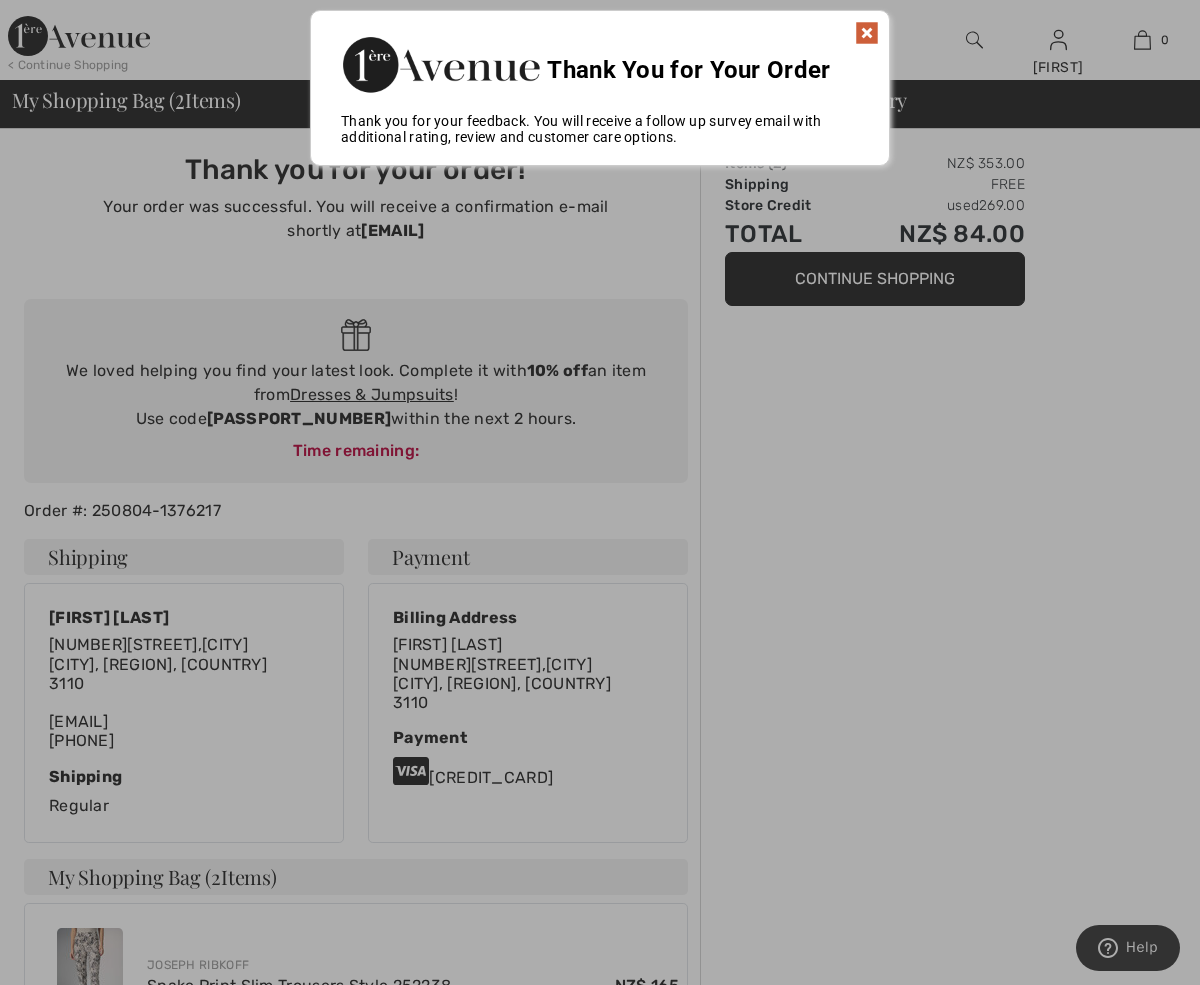 scroll, scrollTop: 10, scrollLeft: 0, axis: vertical 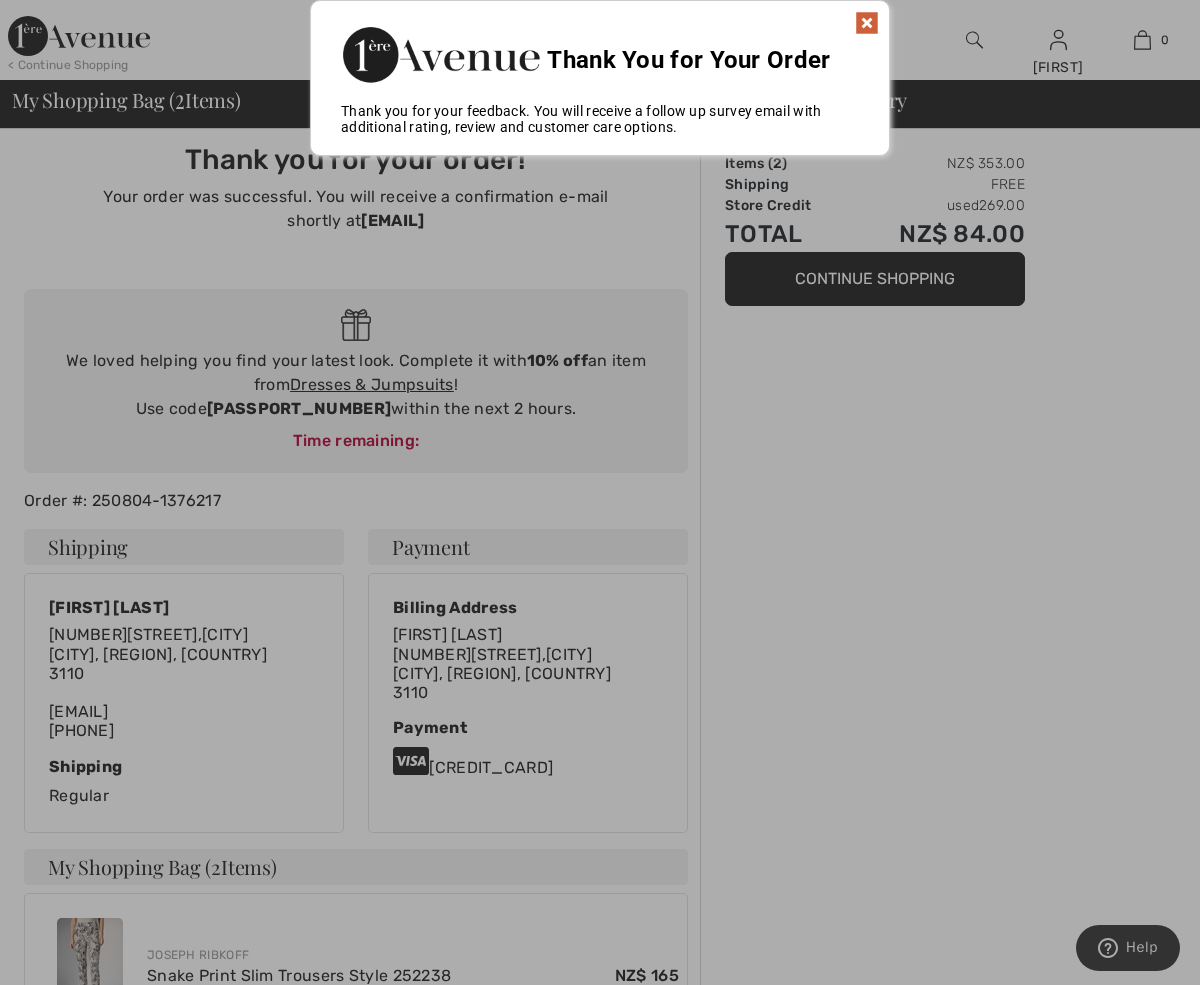 click at bounding box center [867, 23] 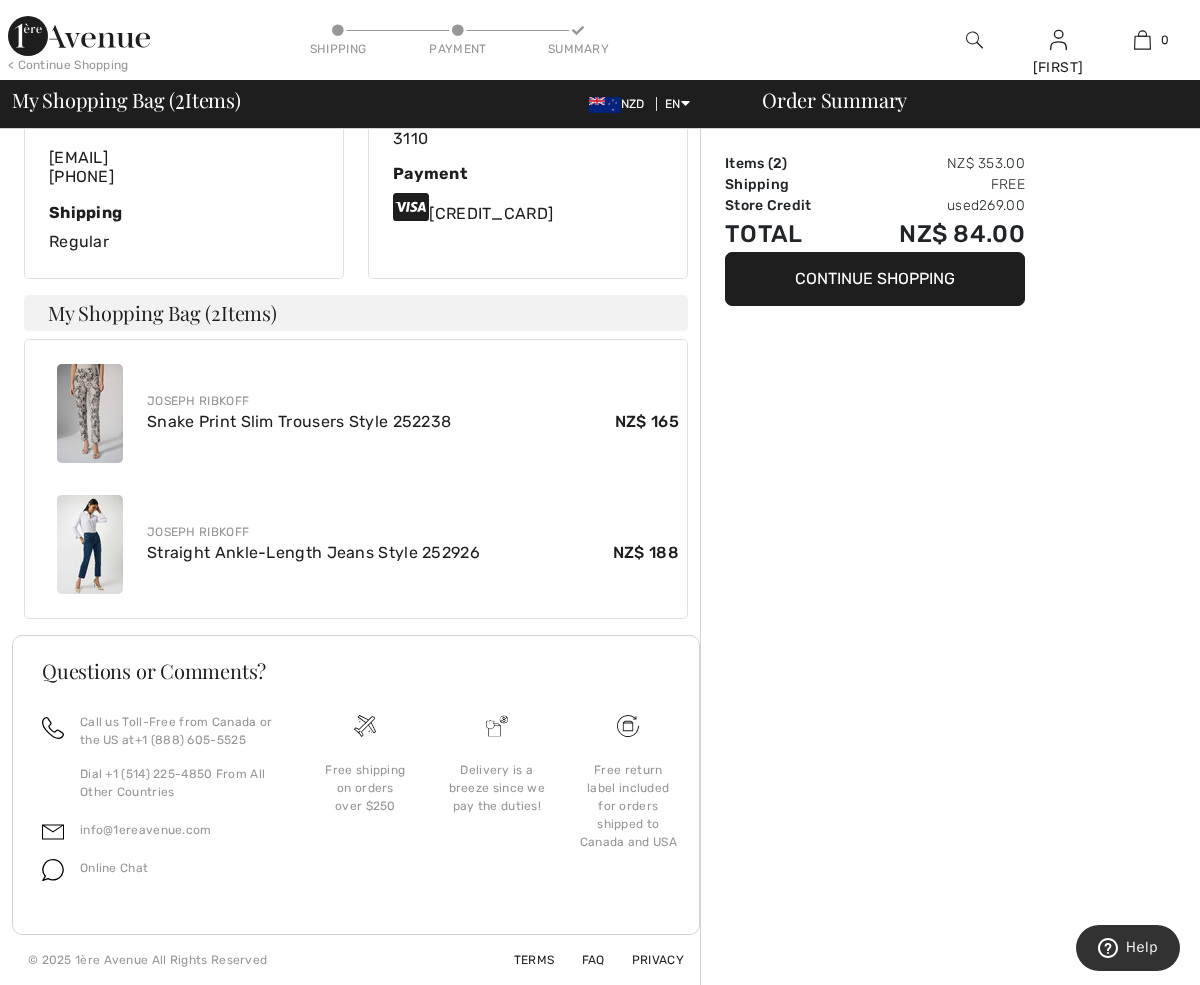 scroll, scrollTop: 0, scrollLeft: 0, axis: both 